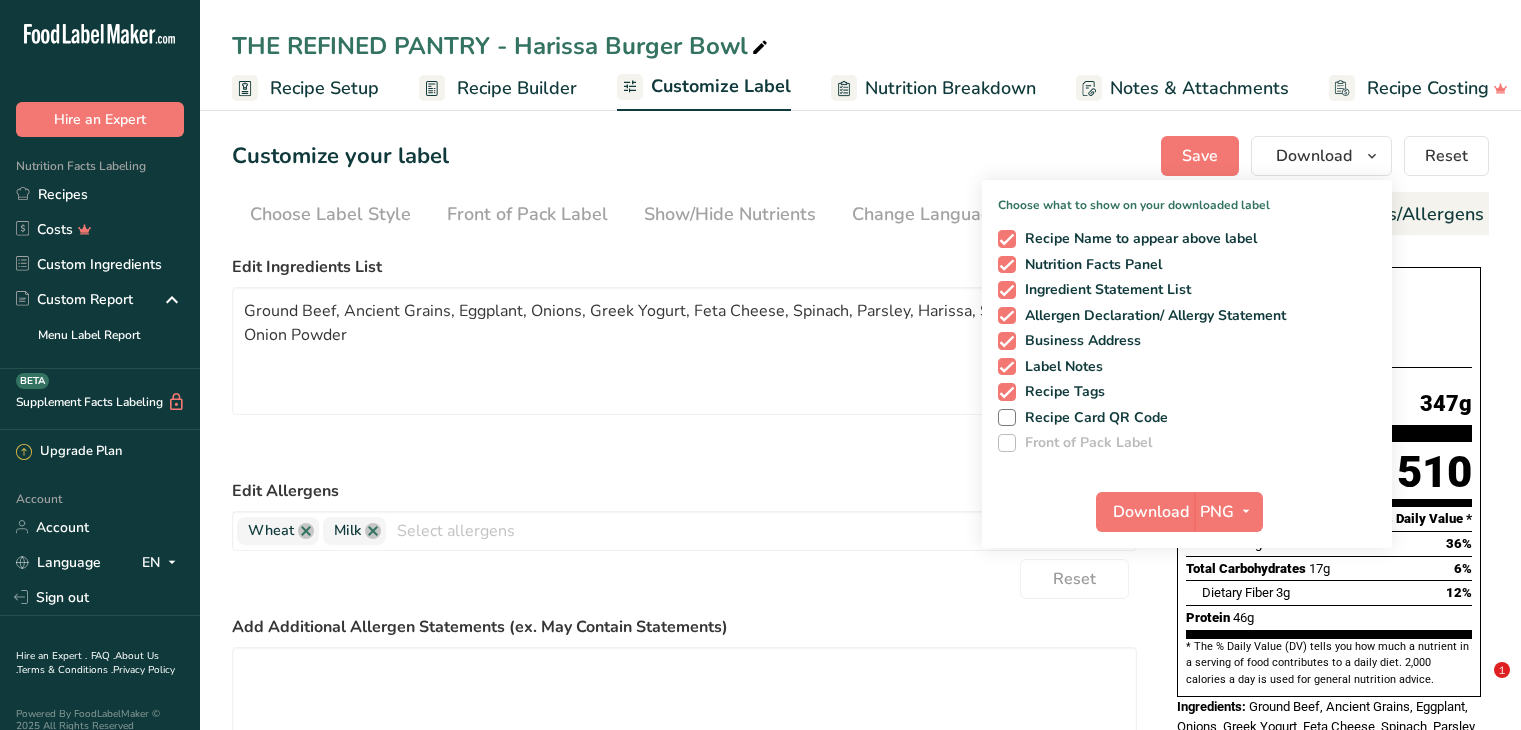 scroll, scrollTop: 0, scrollLeft: 0, axis: both 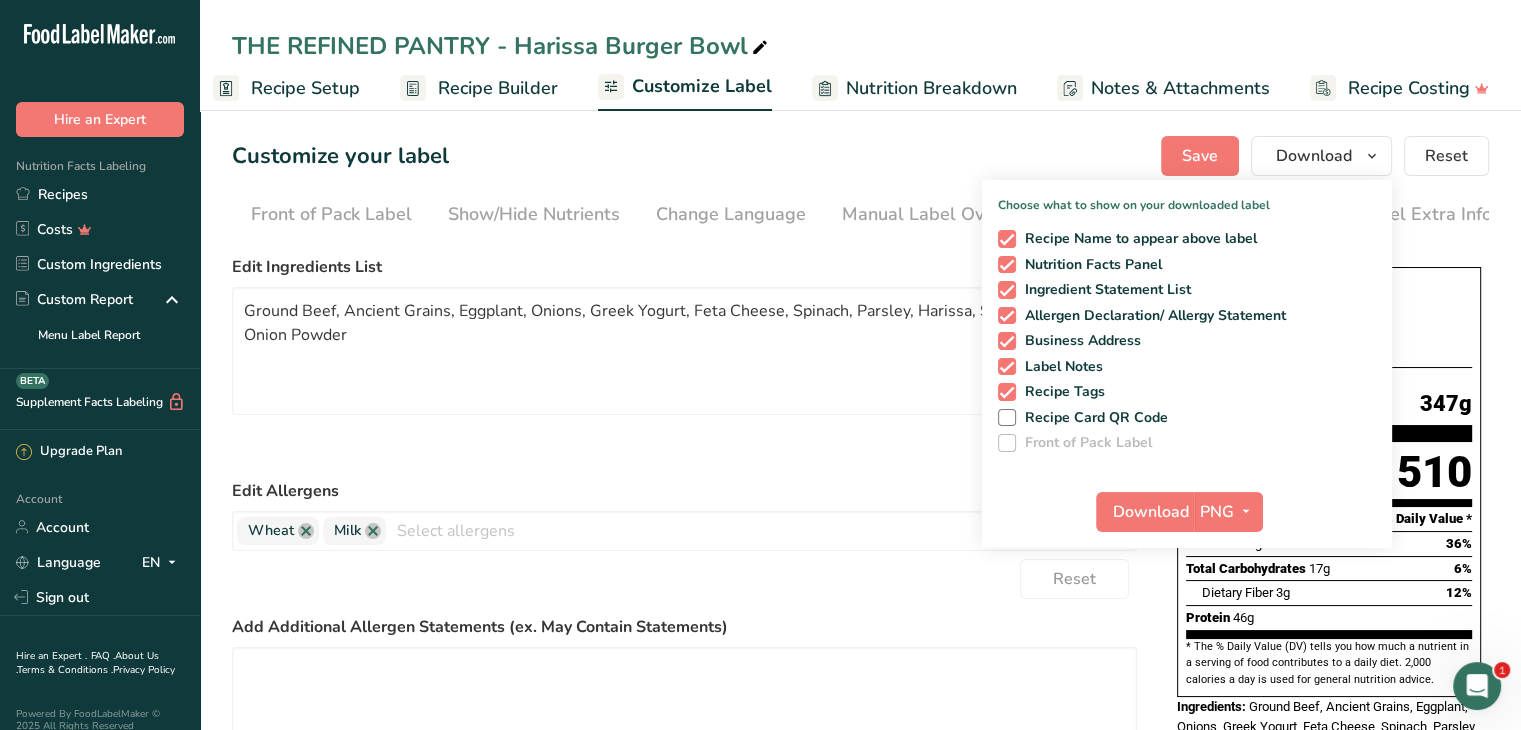 click on "Recipes" at bounding box center (100, 194) 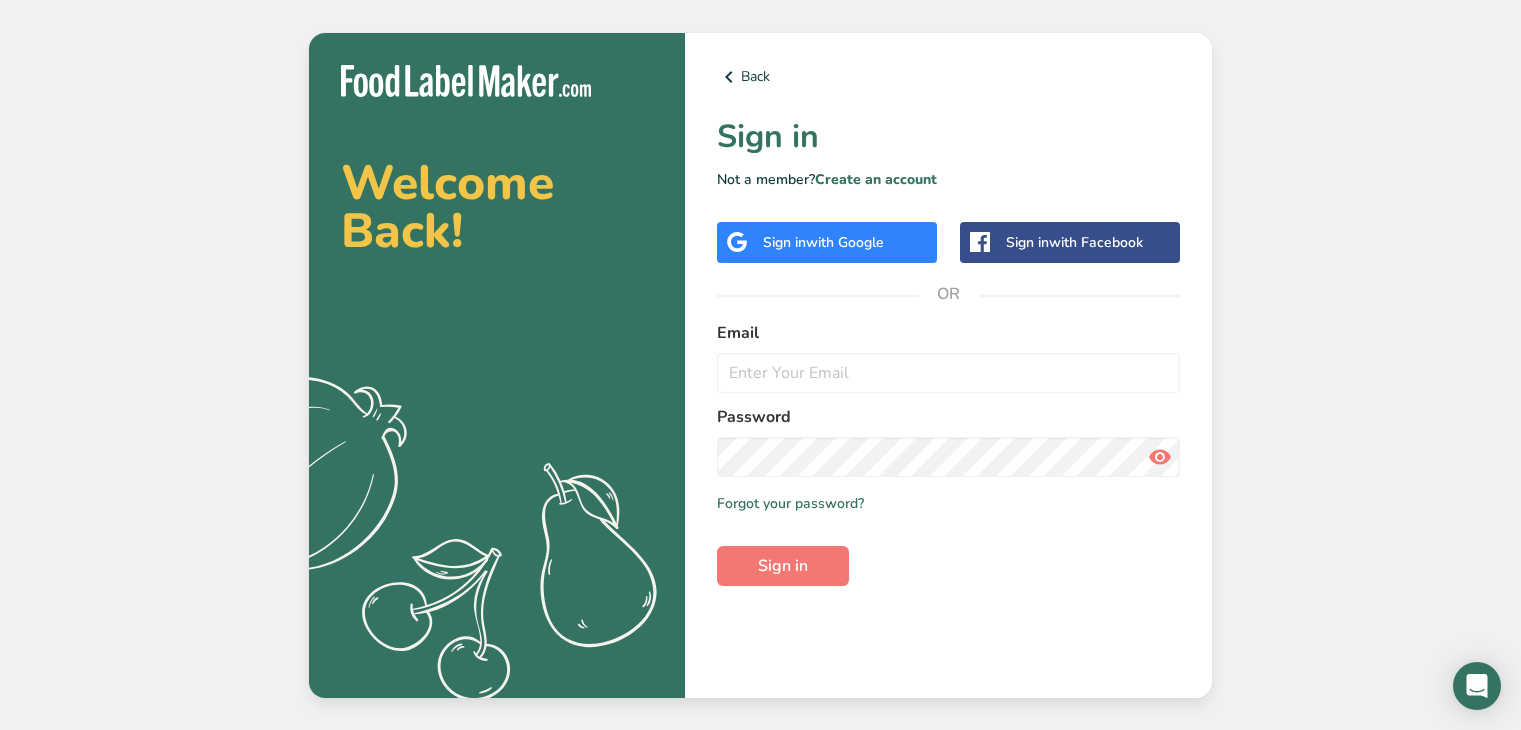 scroll, scrollTop: 0, scrollLeft: 0, axis: both 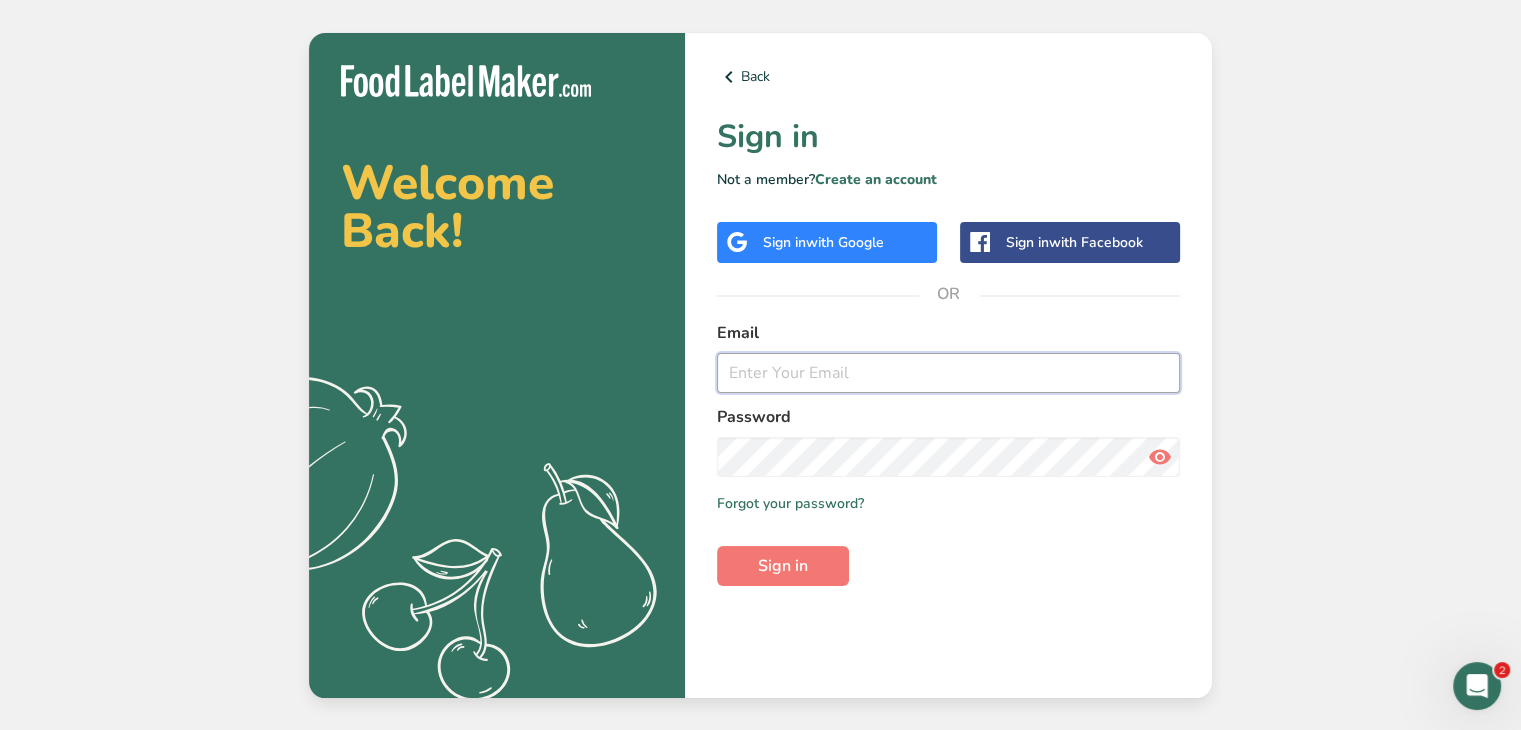 type on "[EMAIL_ADDRESS][DOMAIN_NAME]" 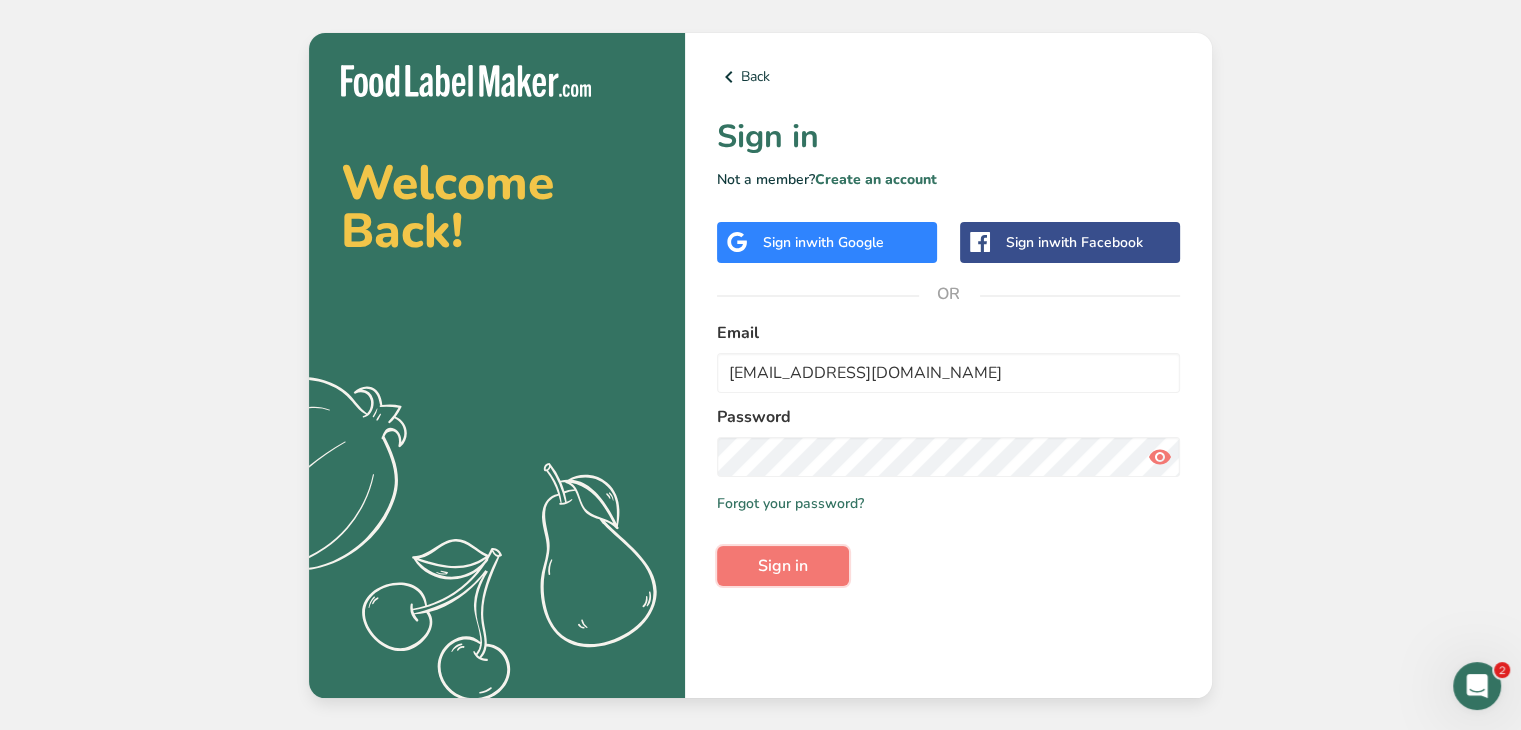 click on "Sign in" at bounding box center (783, 566) 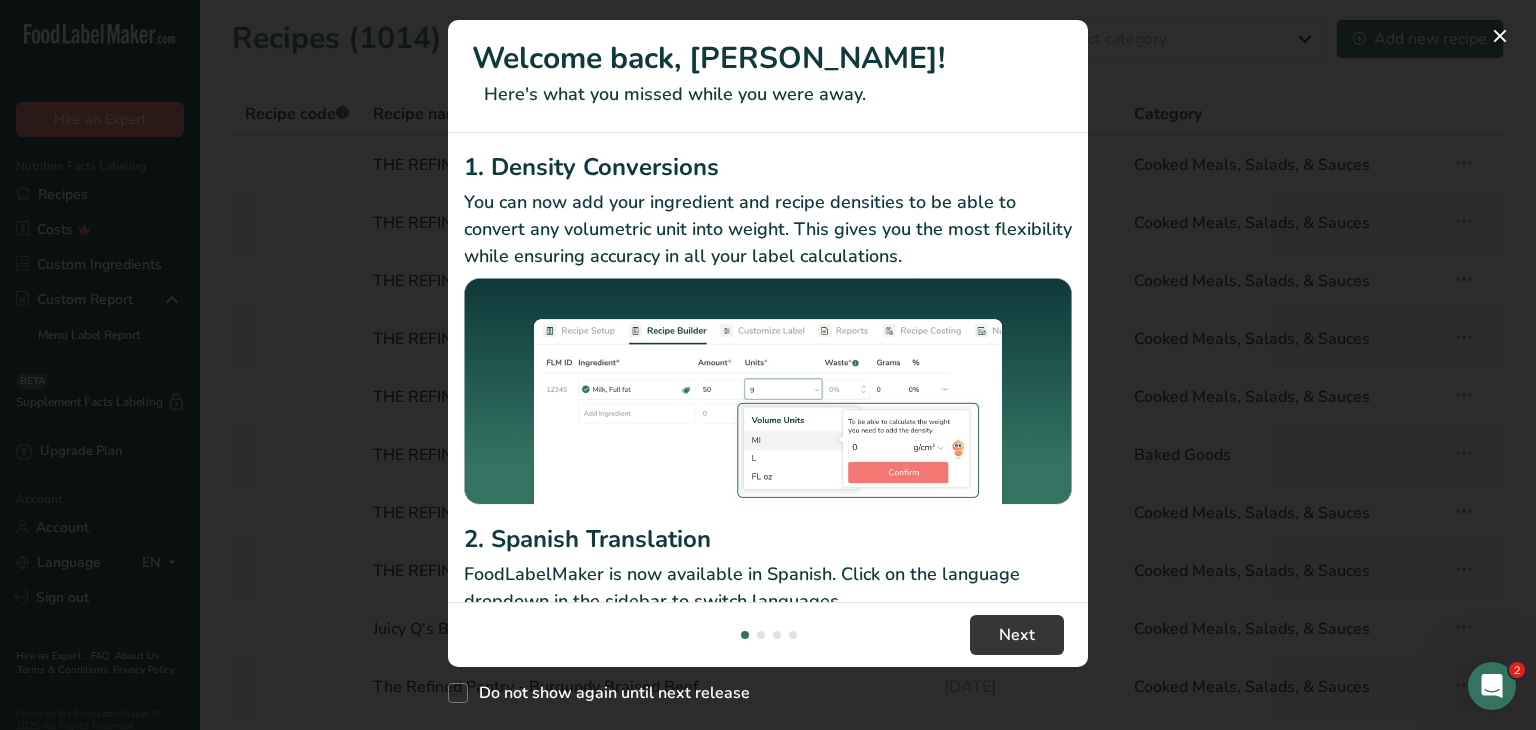 click at bounding box center [768, 365] 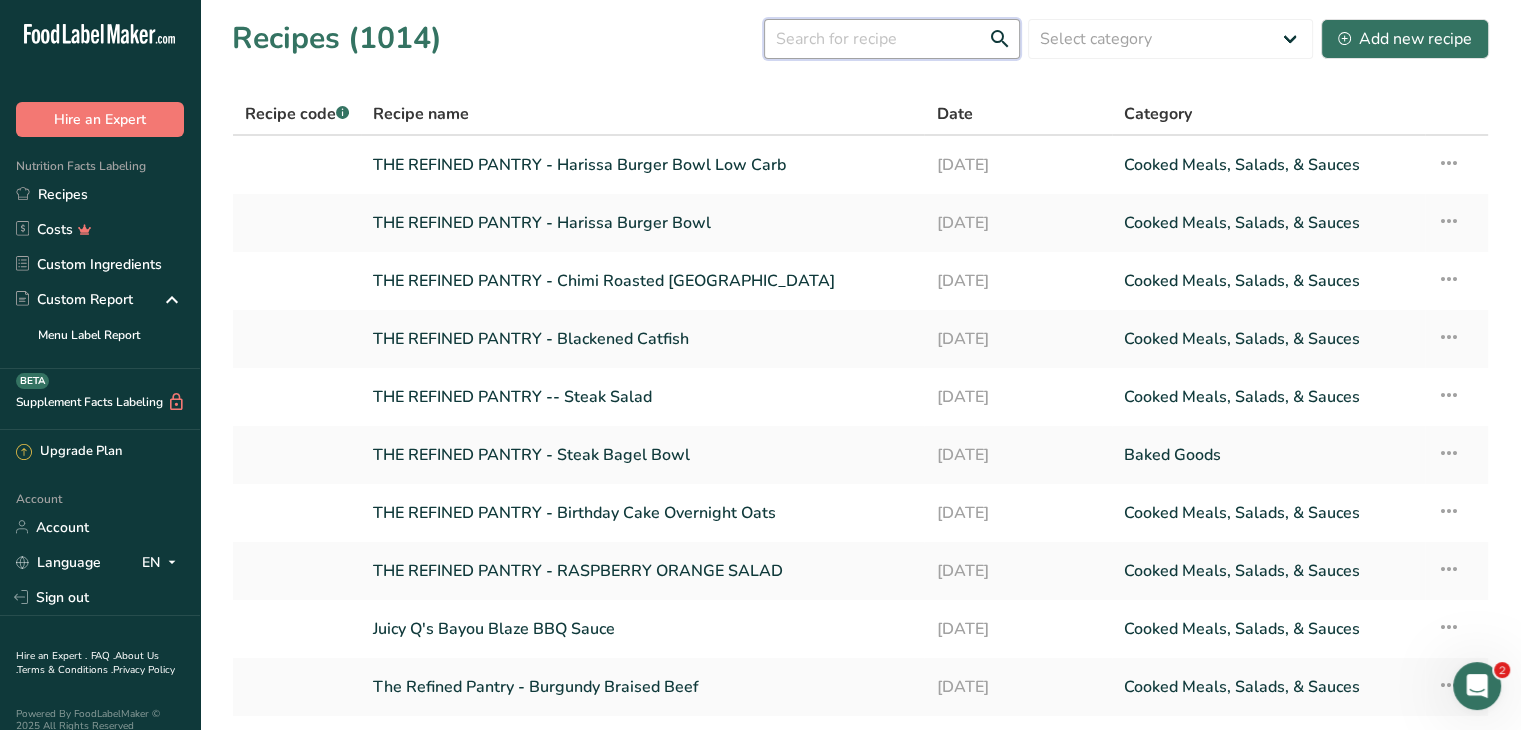 click at bounding box center [892, 39] 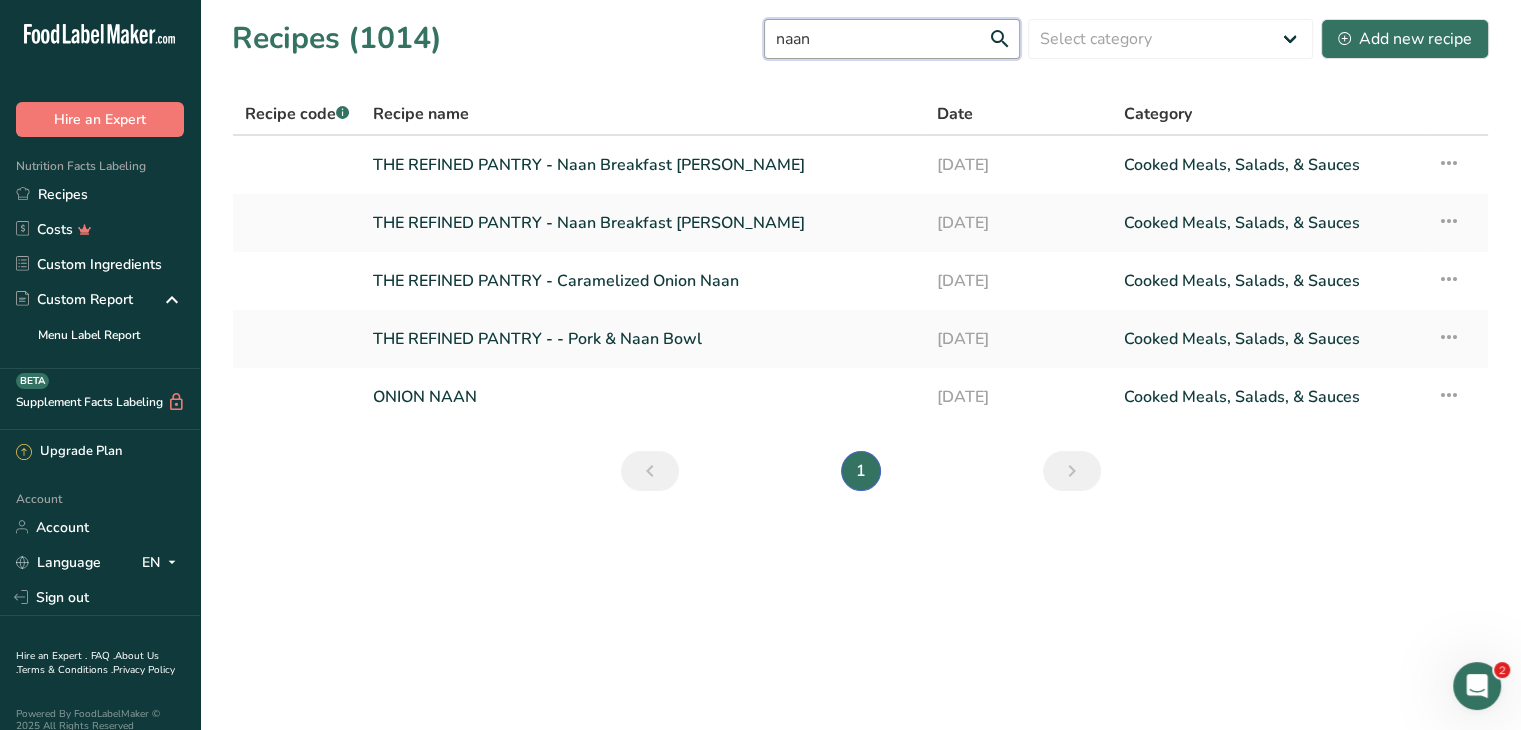 type on "naan" 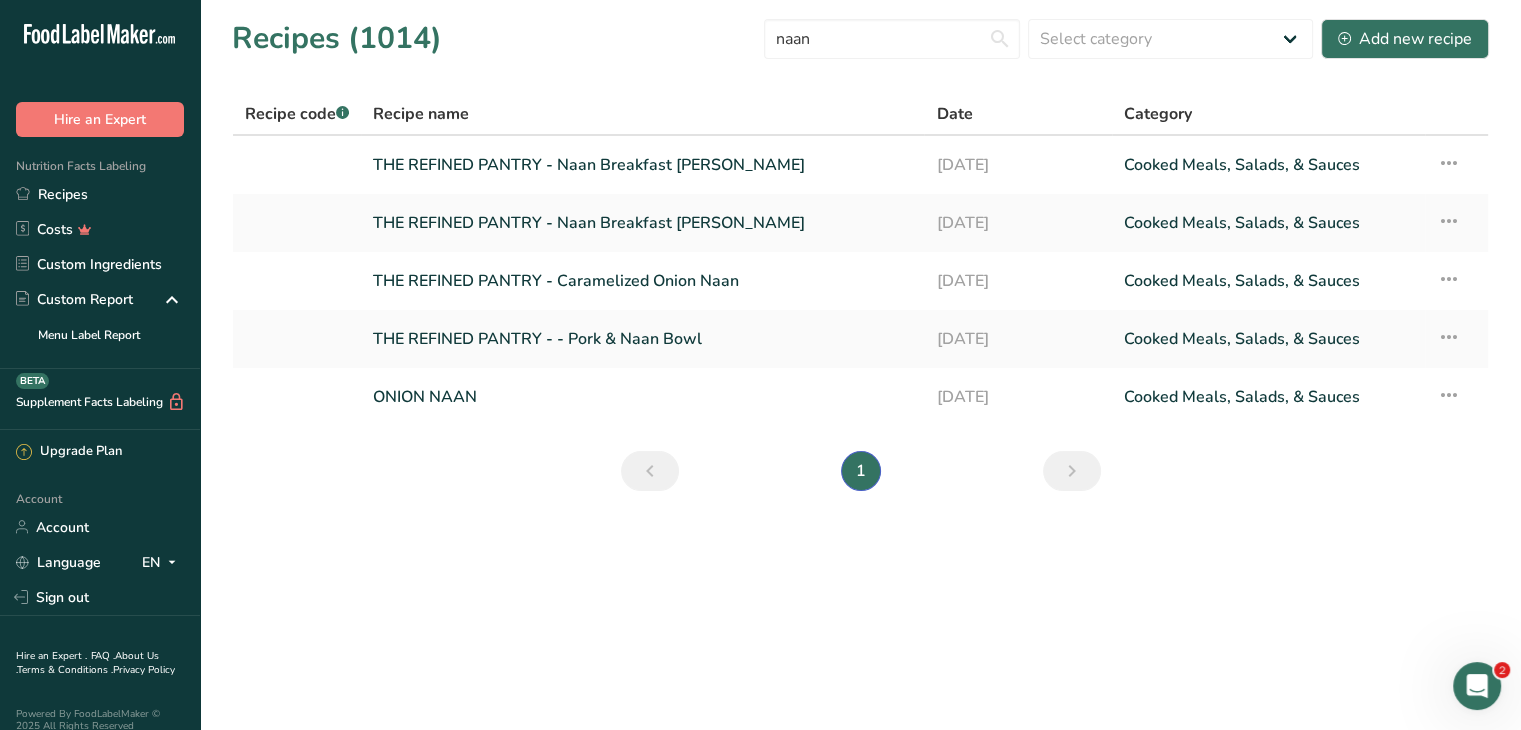 click on "THE REFINED PANTRY - Naan Breakfast [PERSON_NAME]" at bounding box center (642, 223) 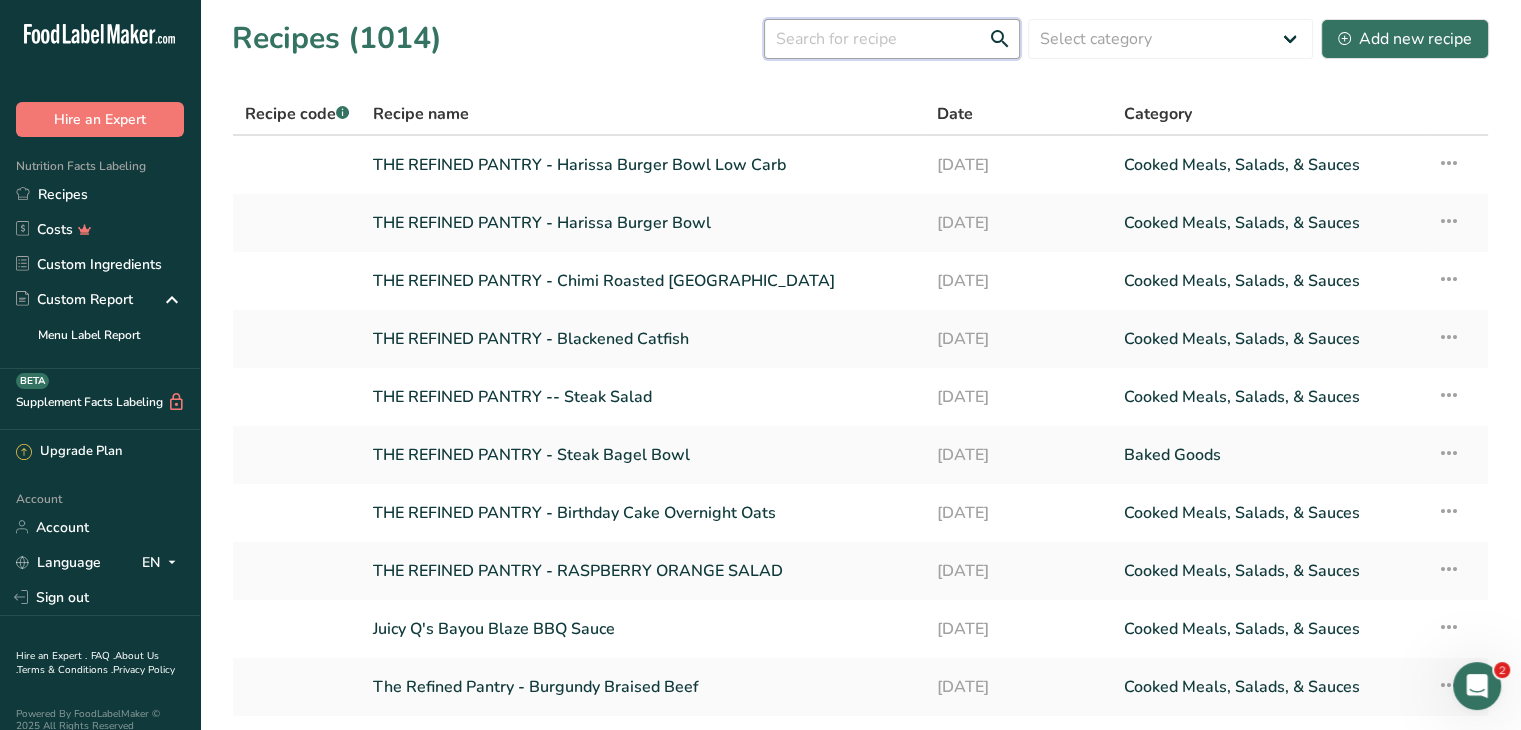 click at bounding box center (892, 39) 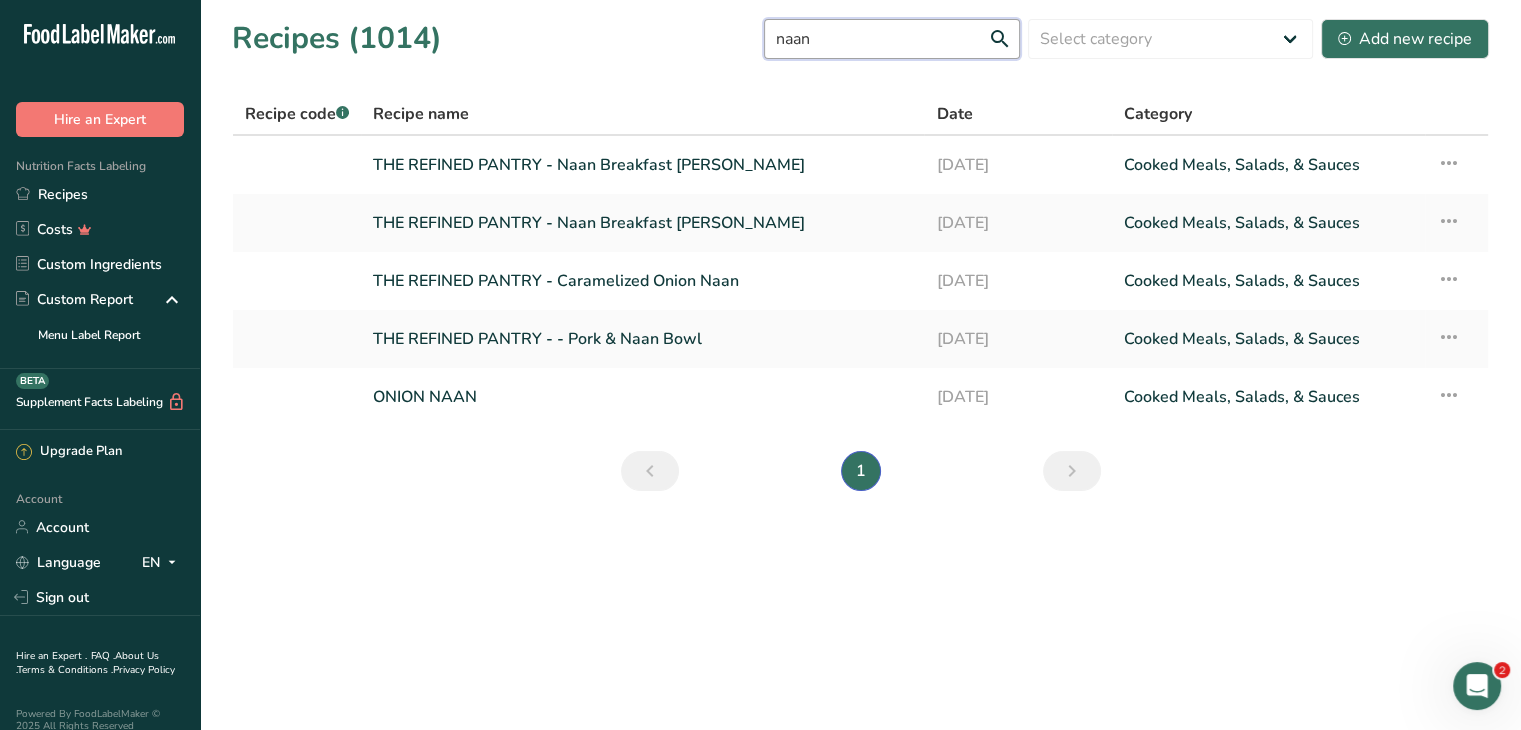 type on "naan" 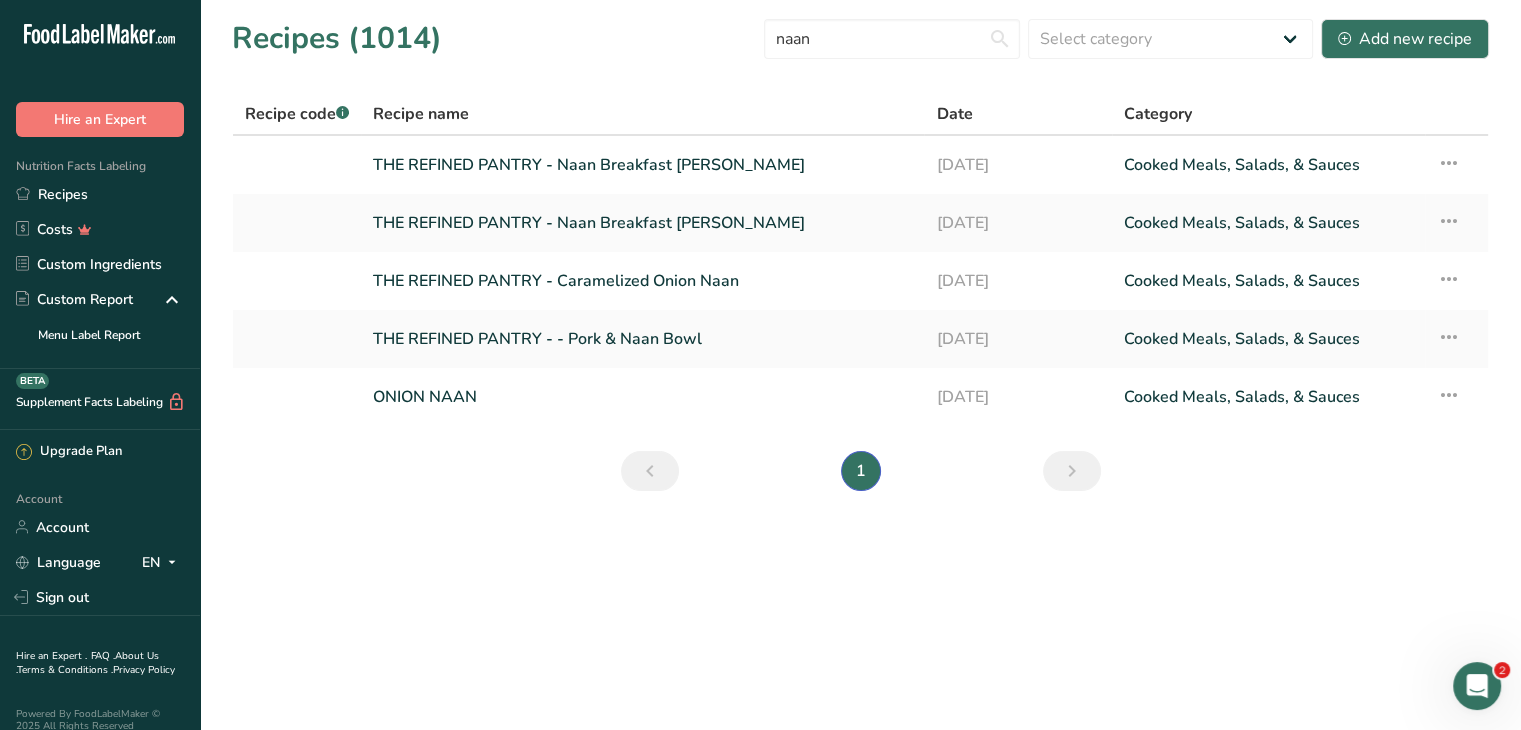 click on "THE REFINED PANTRY - Naan Breakfast [PERSON_NAME]" at bounding box center [642, 165] 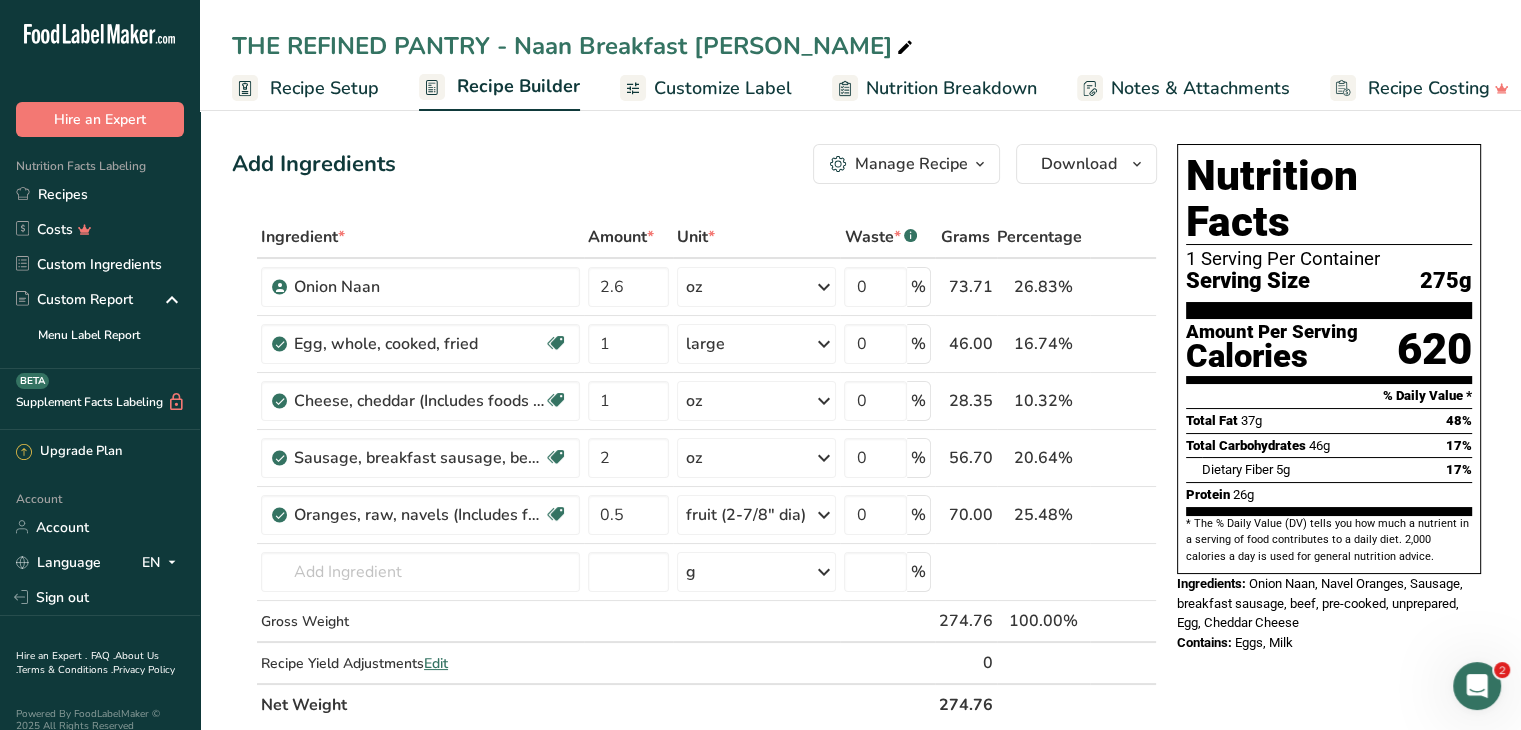 click at bounding box center (1139, 458) 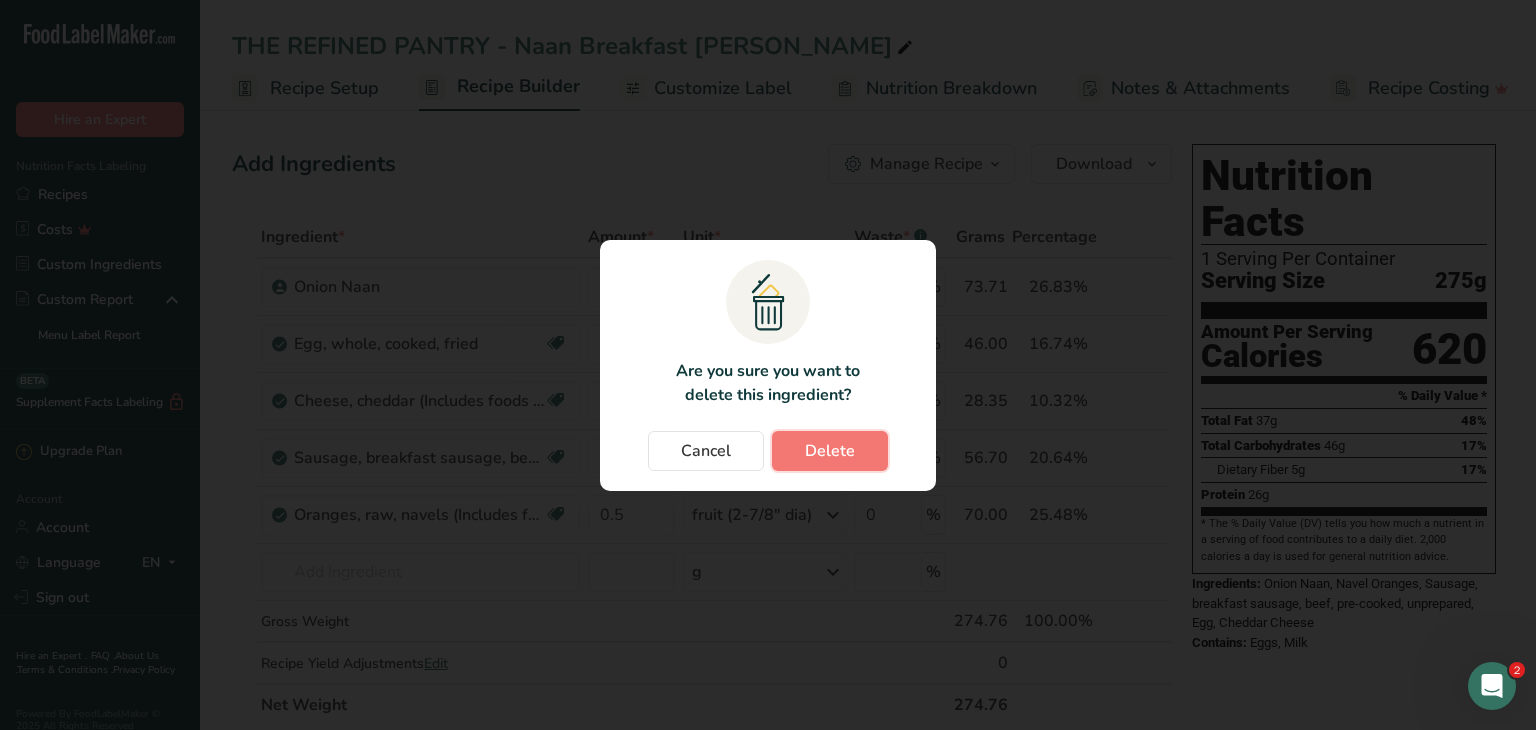 click on "Delete" at bounding box center (830, 451) 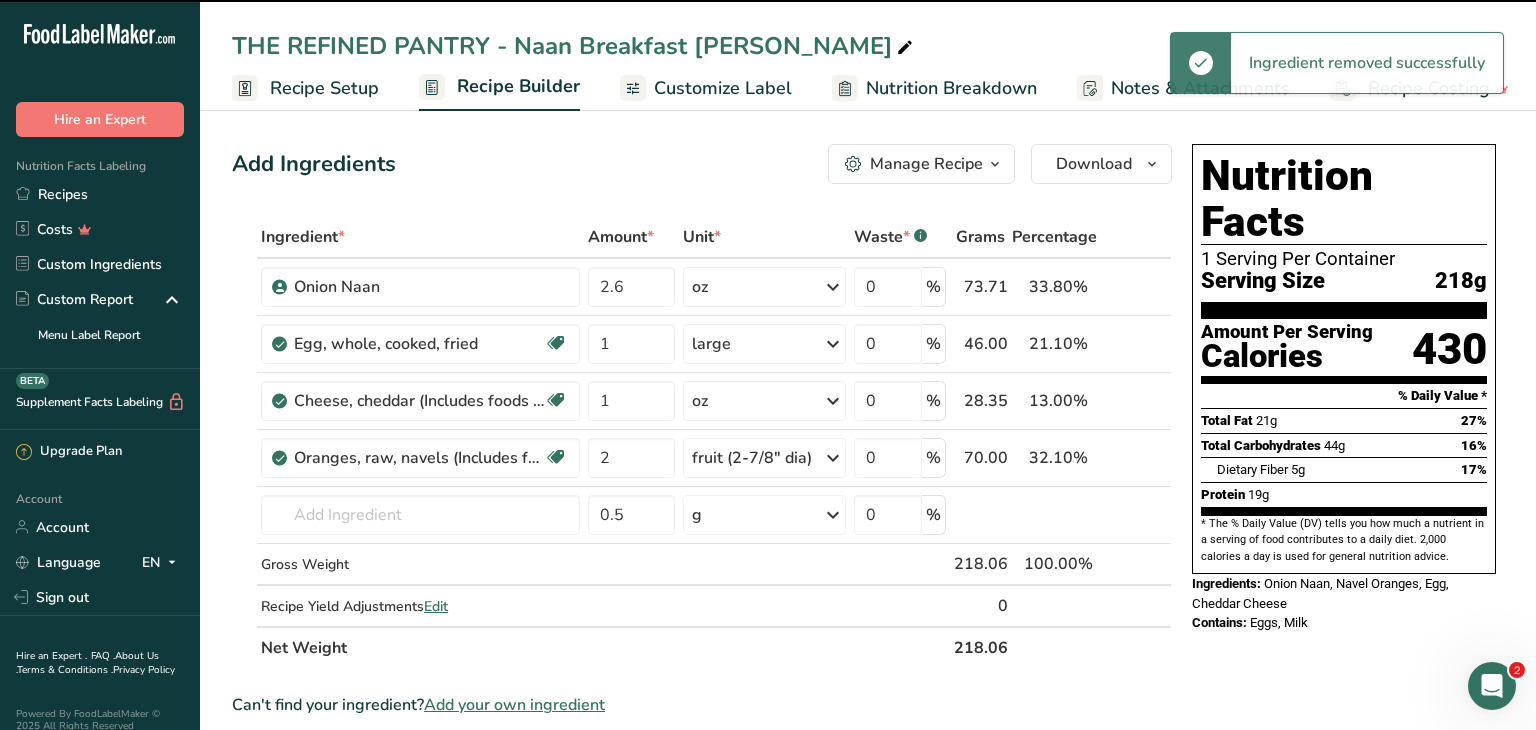 type on "0.5" 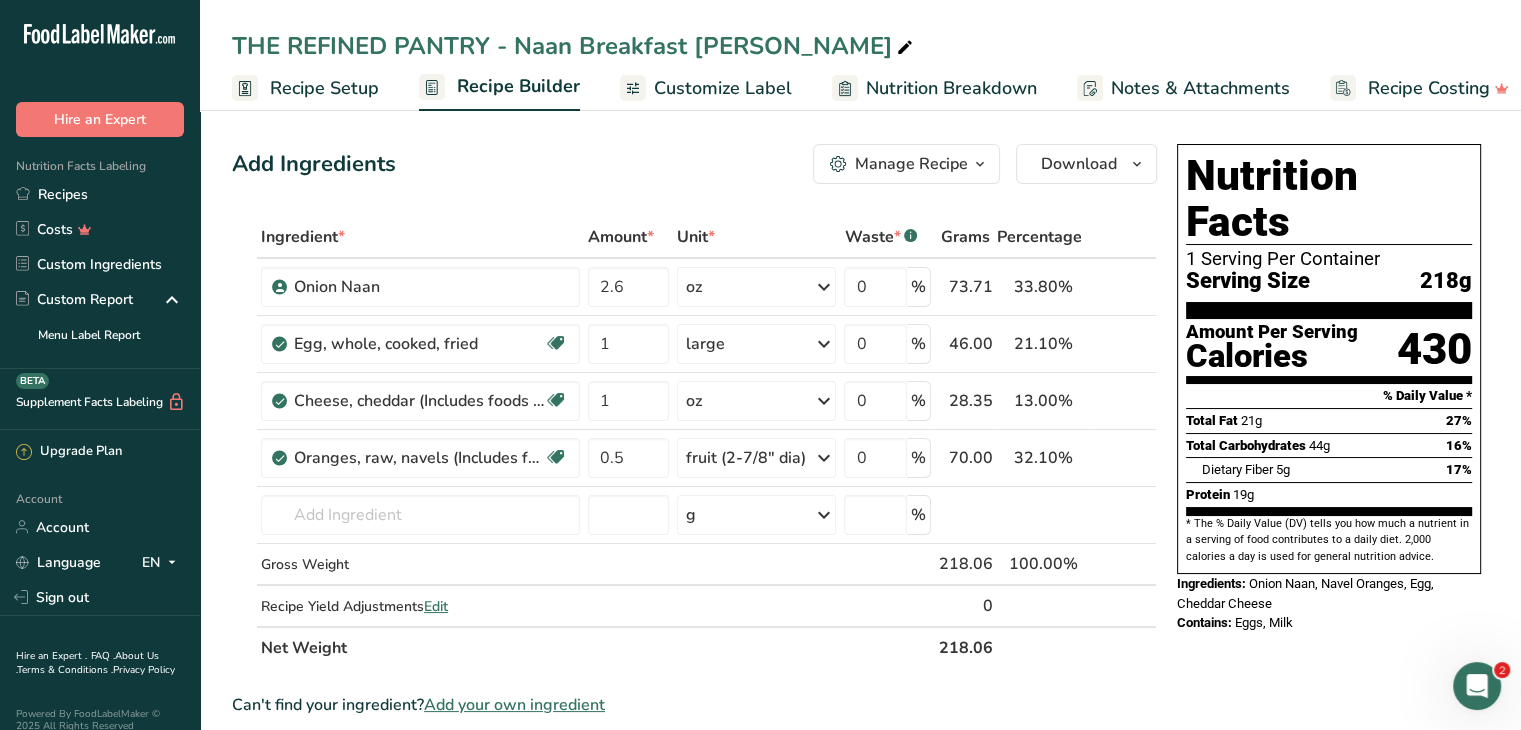click at bounding box center (1139, 458) 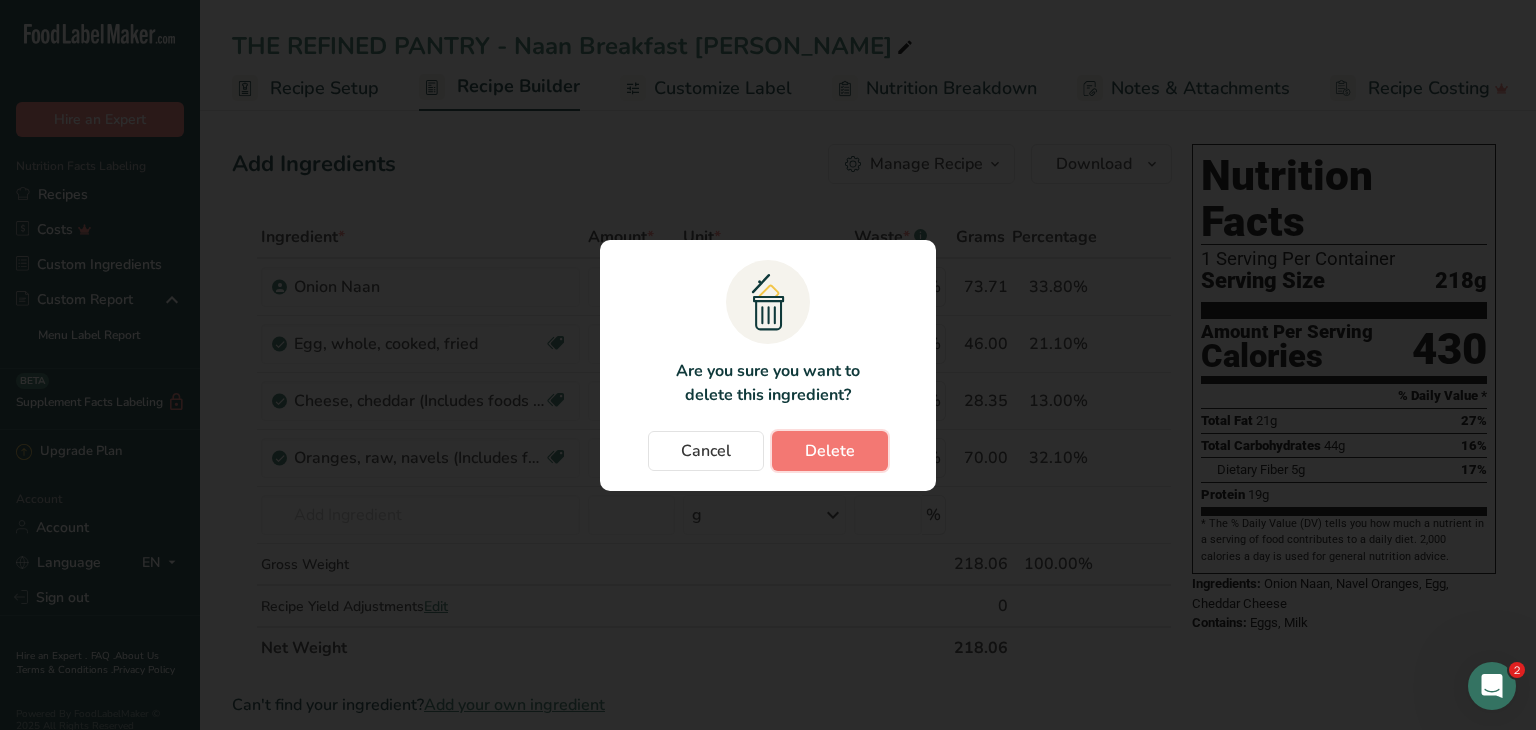 click on "Delete" at bounding box center (830, 451) 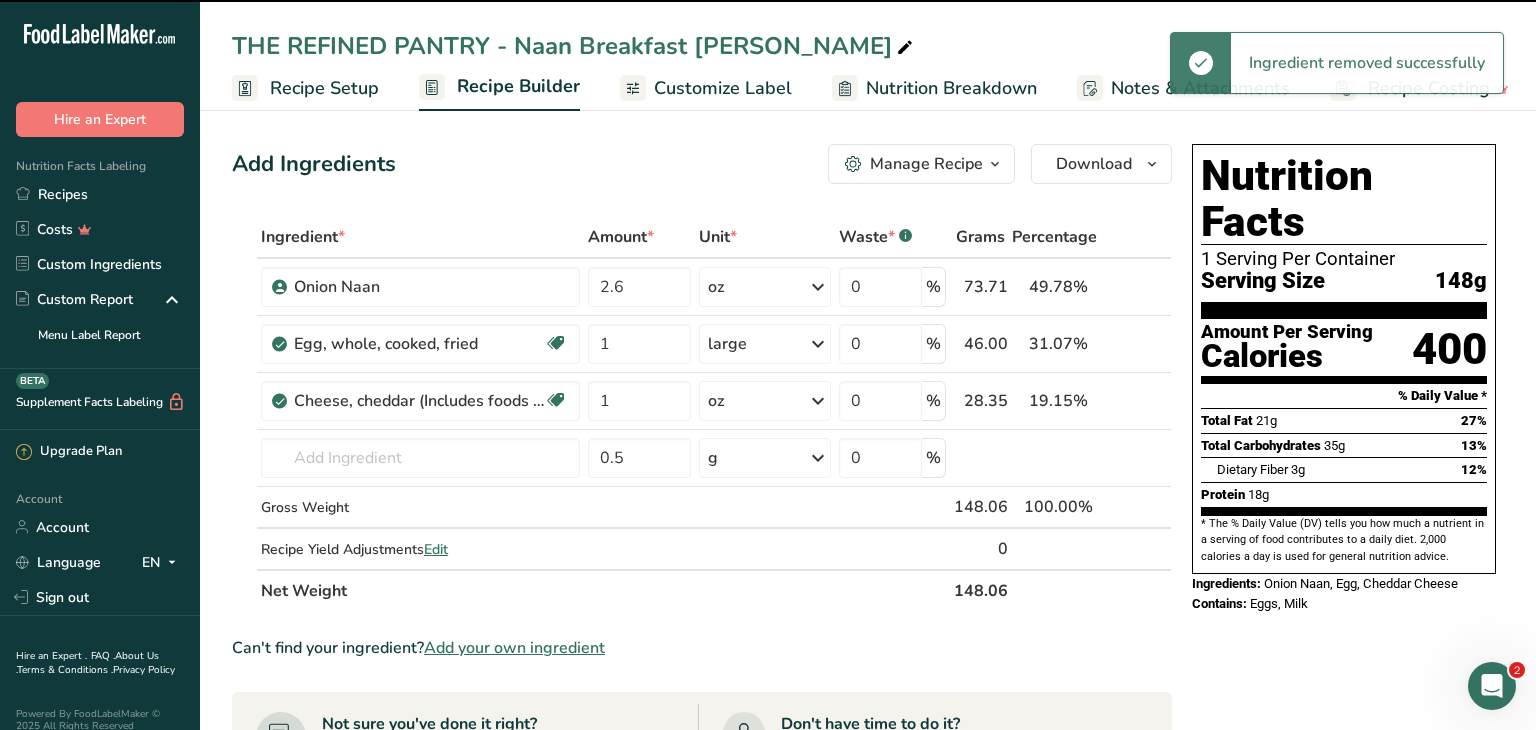 type 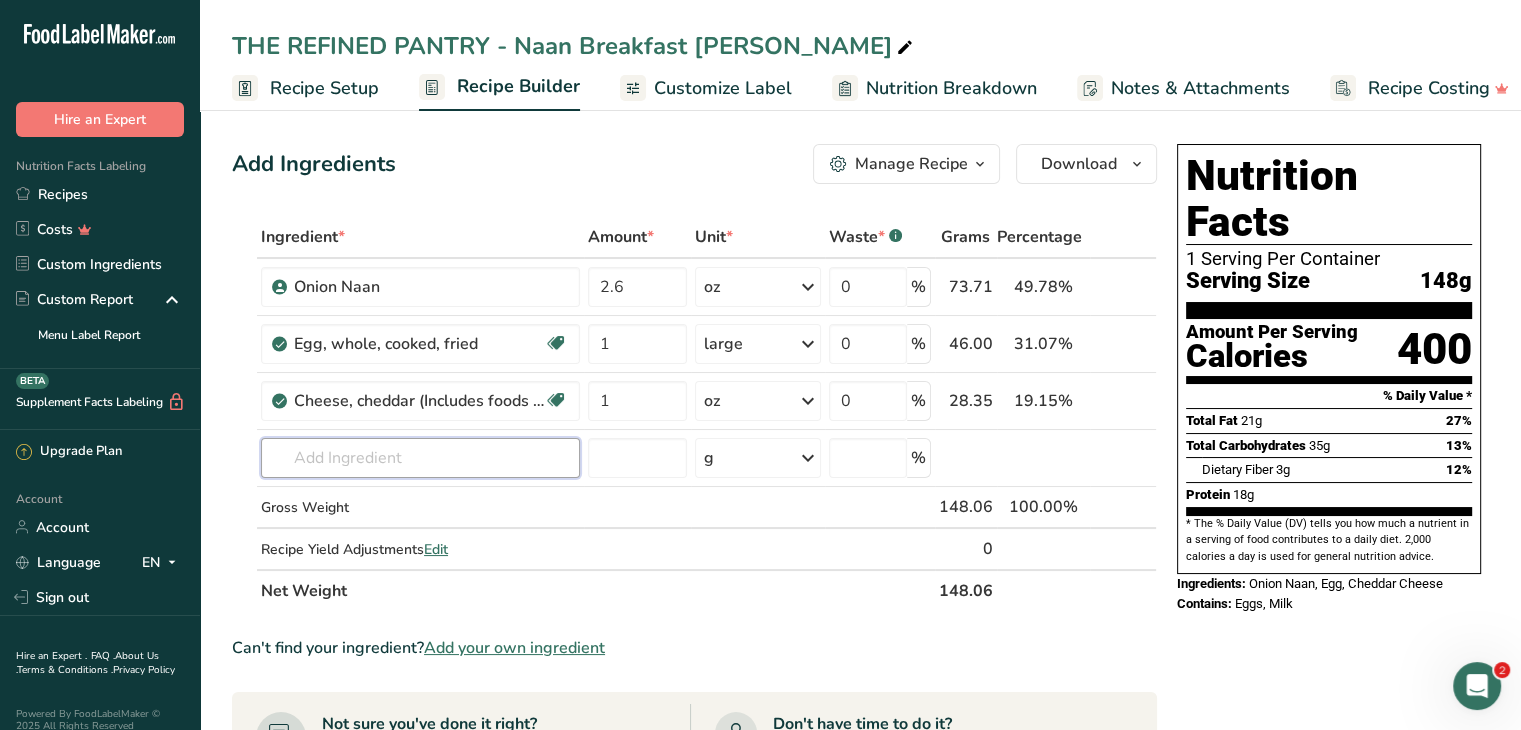 click at bounding box center (420, 458) 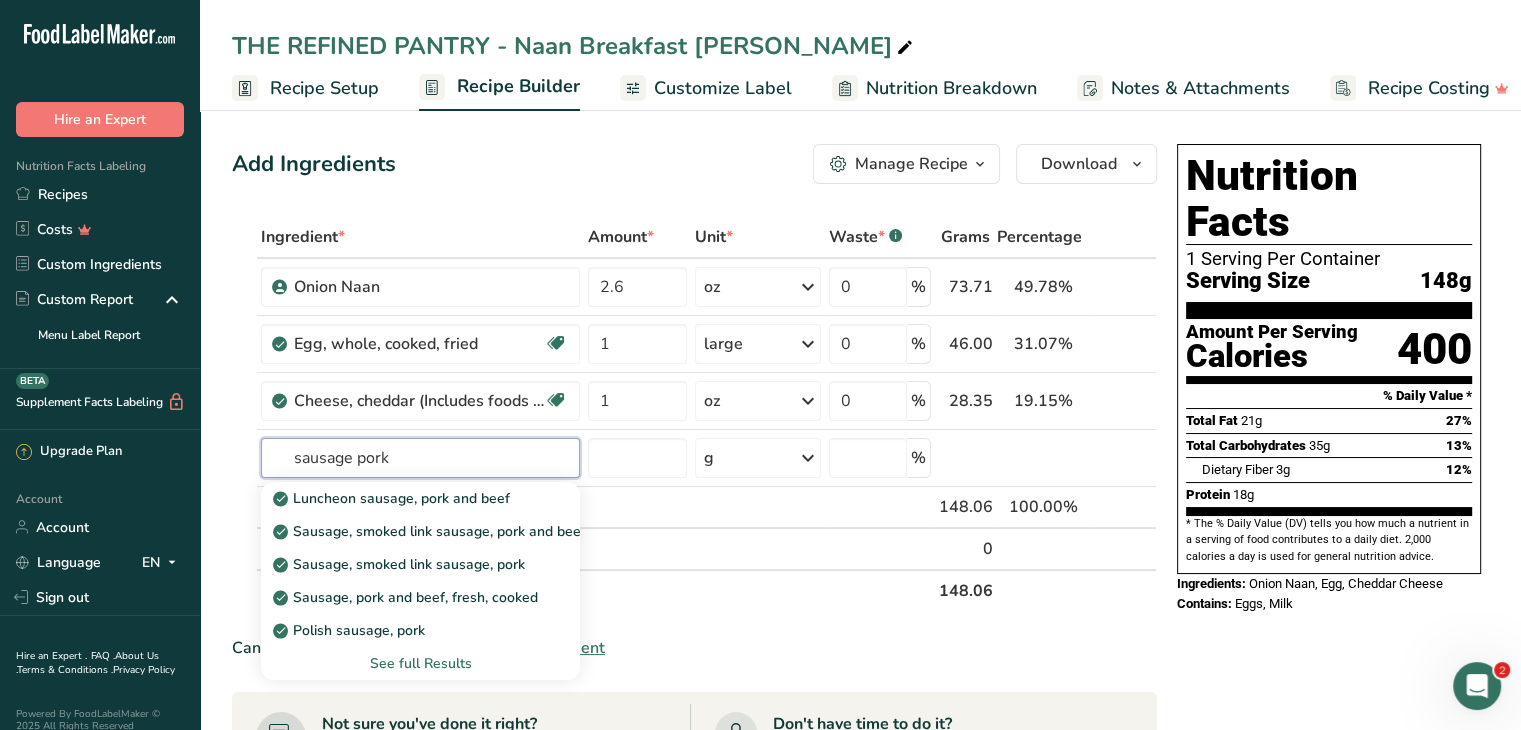 type on "sausage pork" 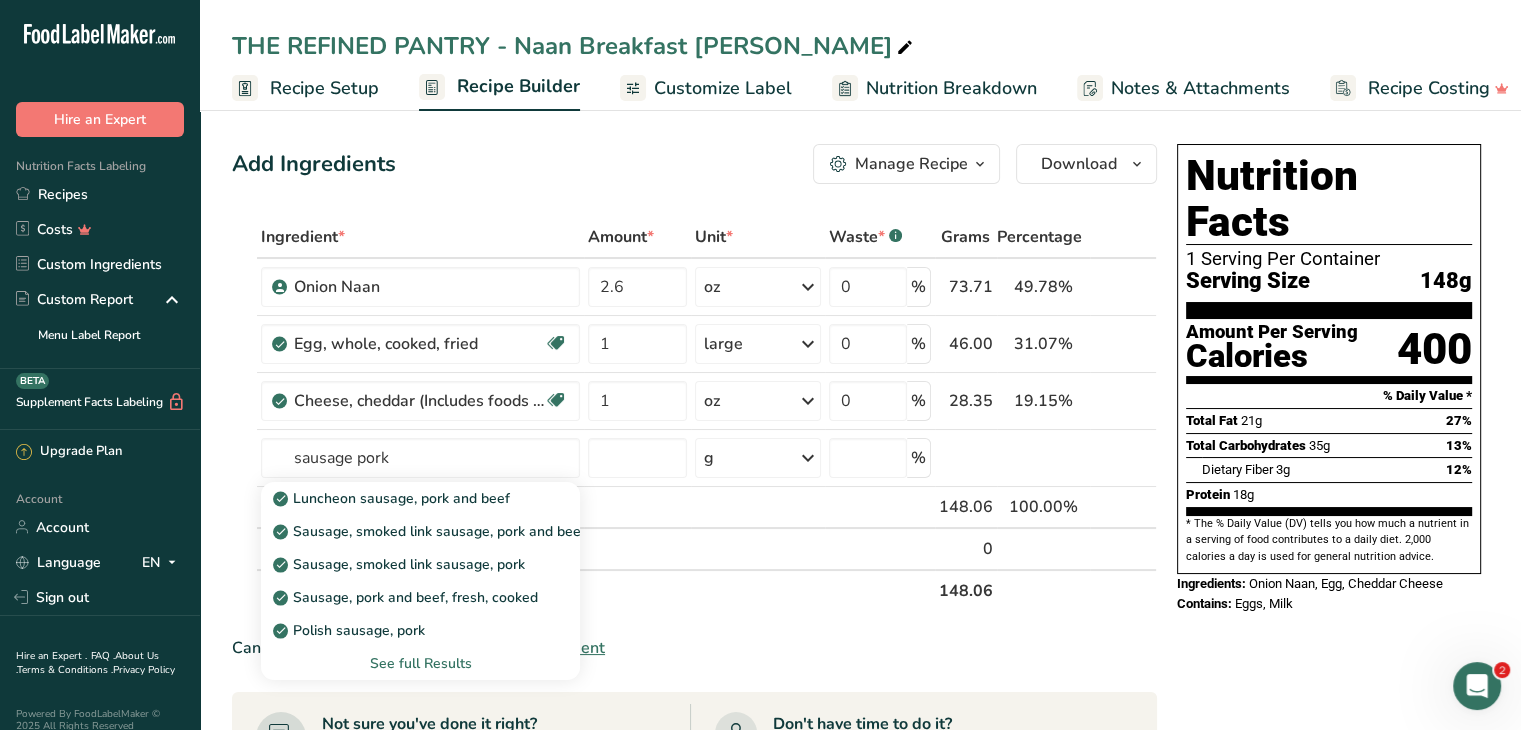 type 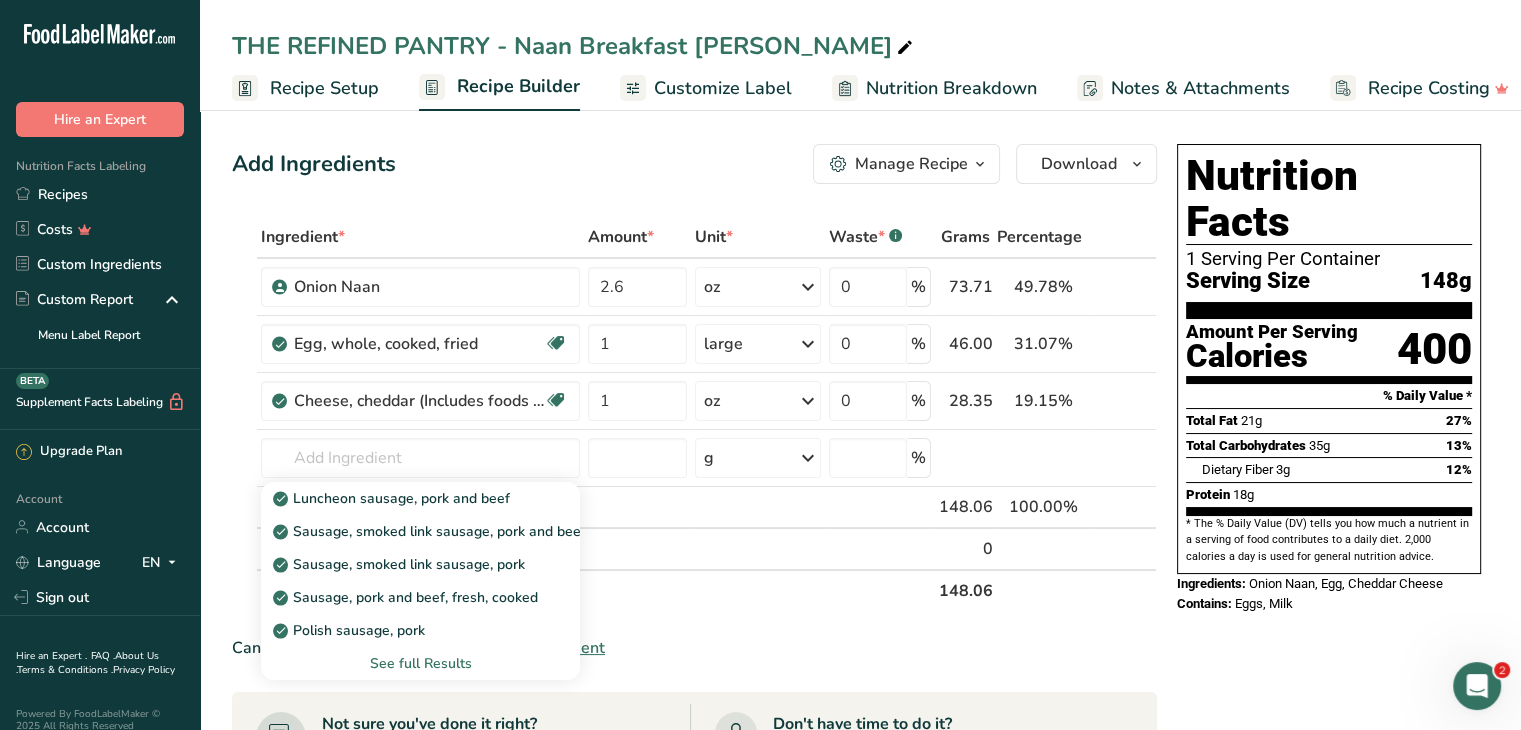 click on "See full Results" at bounding box center (420, 663) 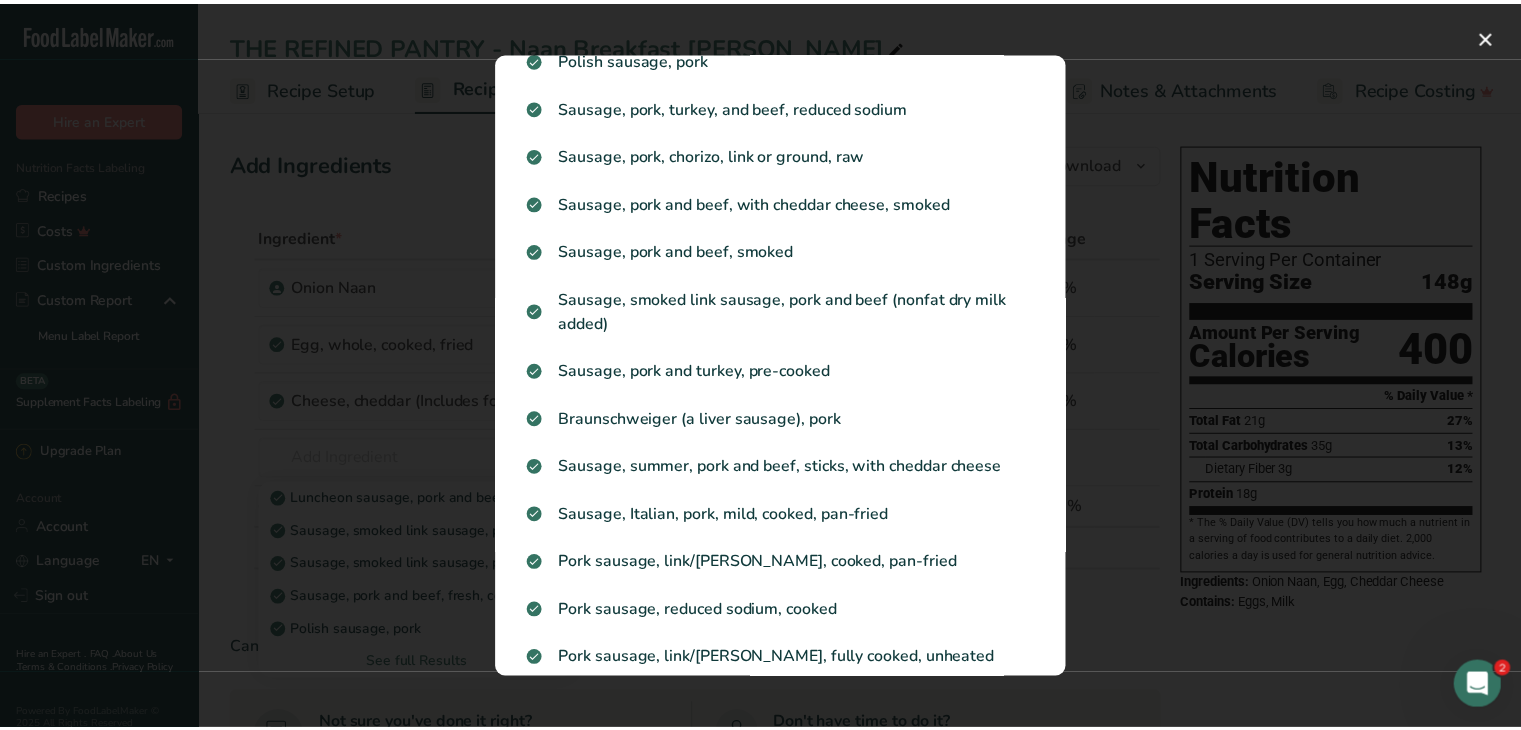 scroll, scrollTop: 273, scrollLeft: 0, axis: vertical 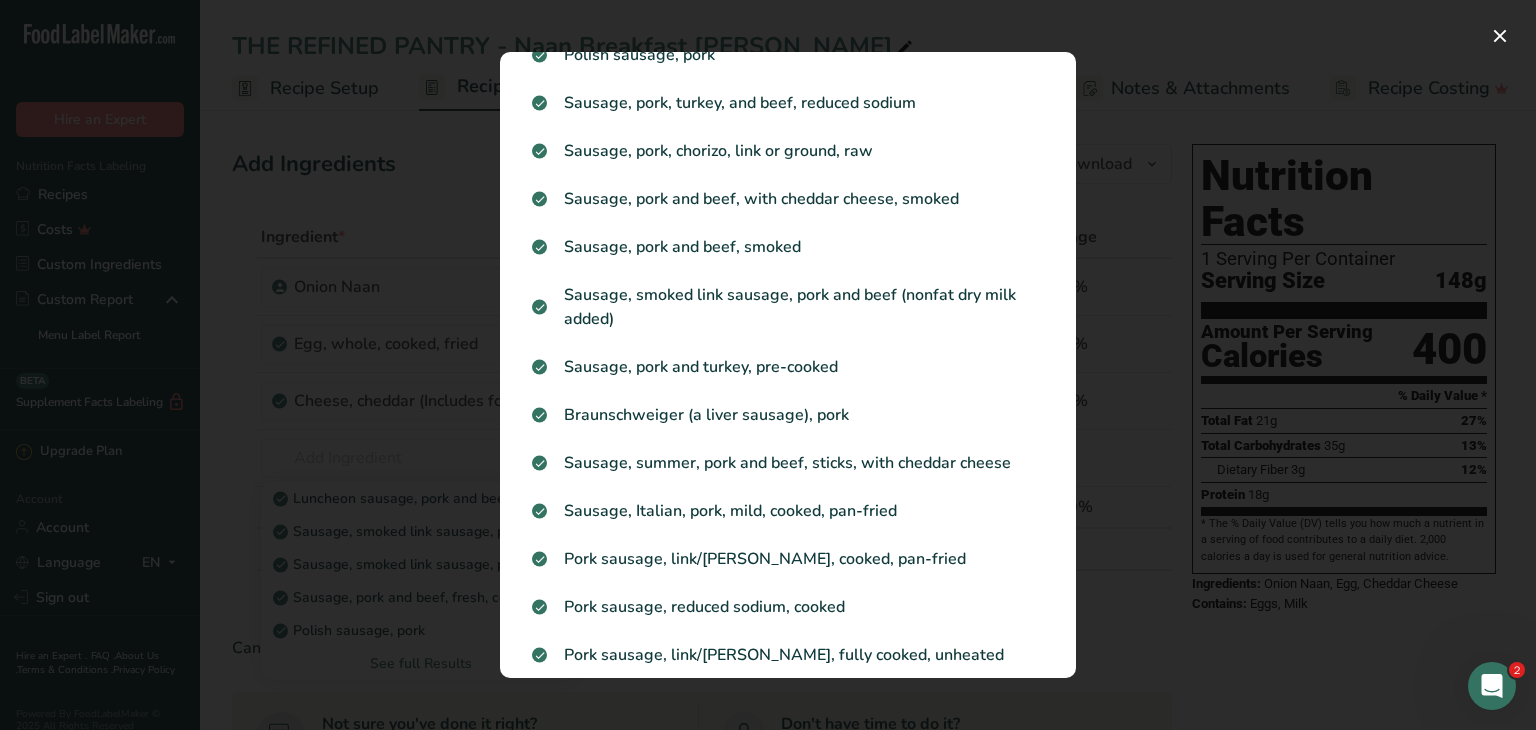 click on "Pork sausage, link/[PERSON_NAME], cooked, pan-fried" at bounding box center [788, 559] 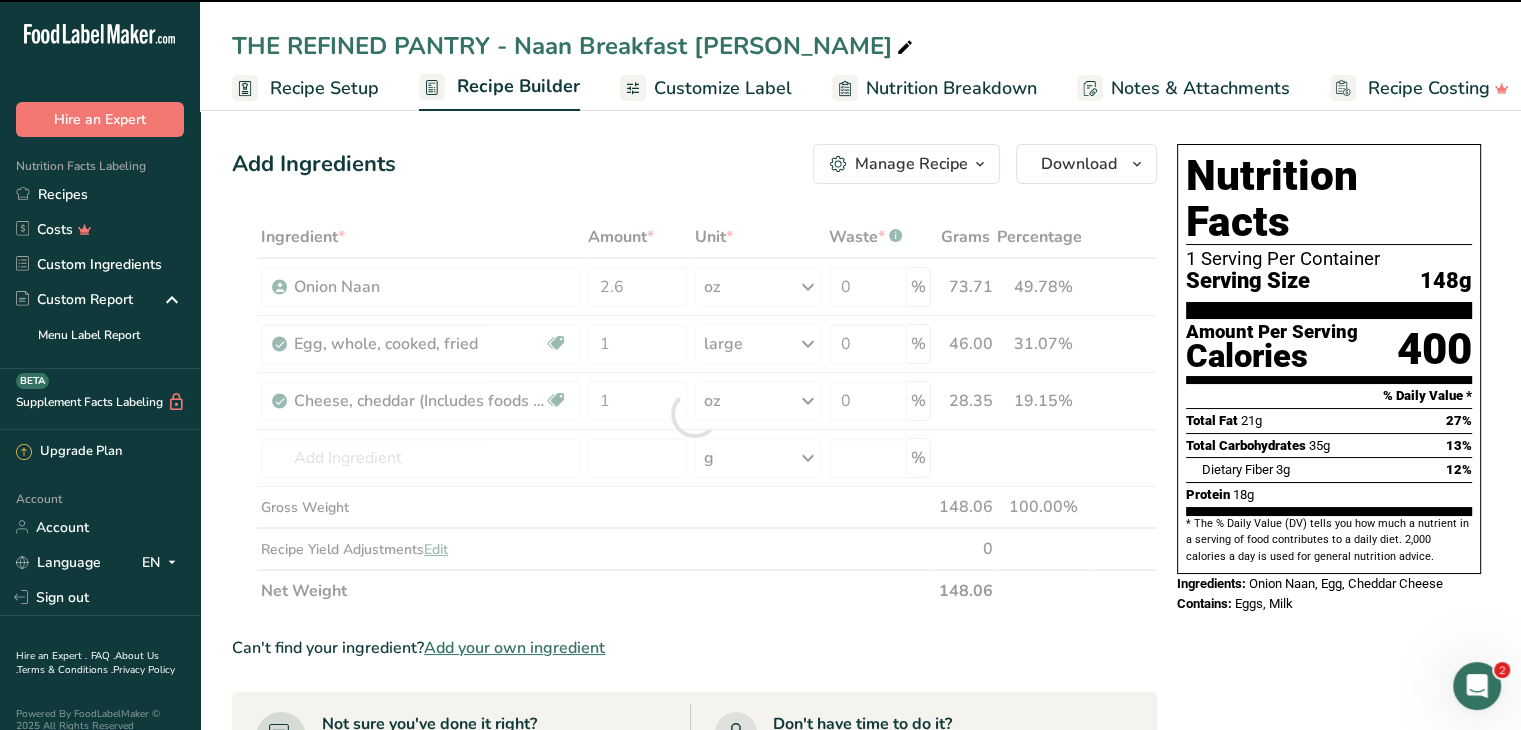 type on "0" 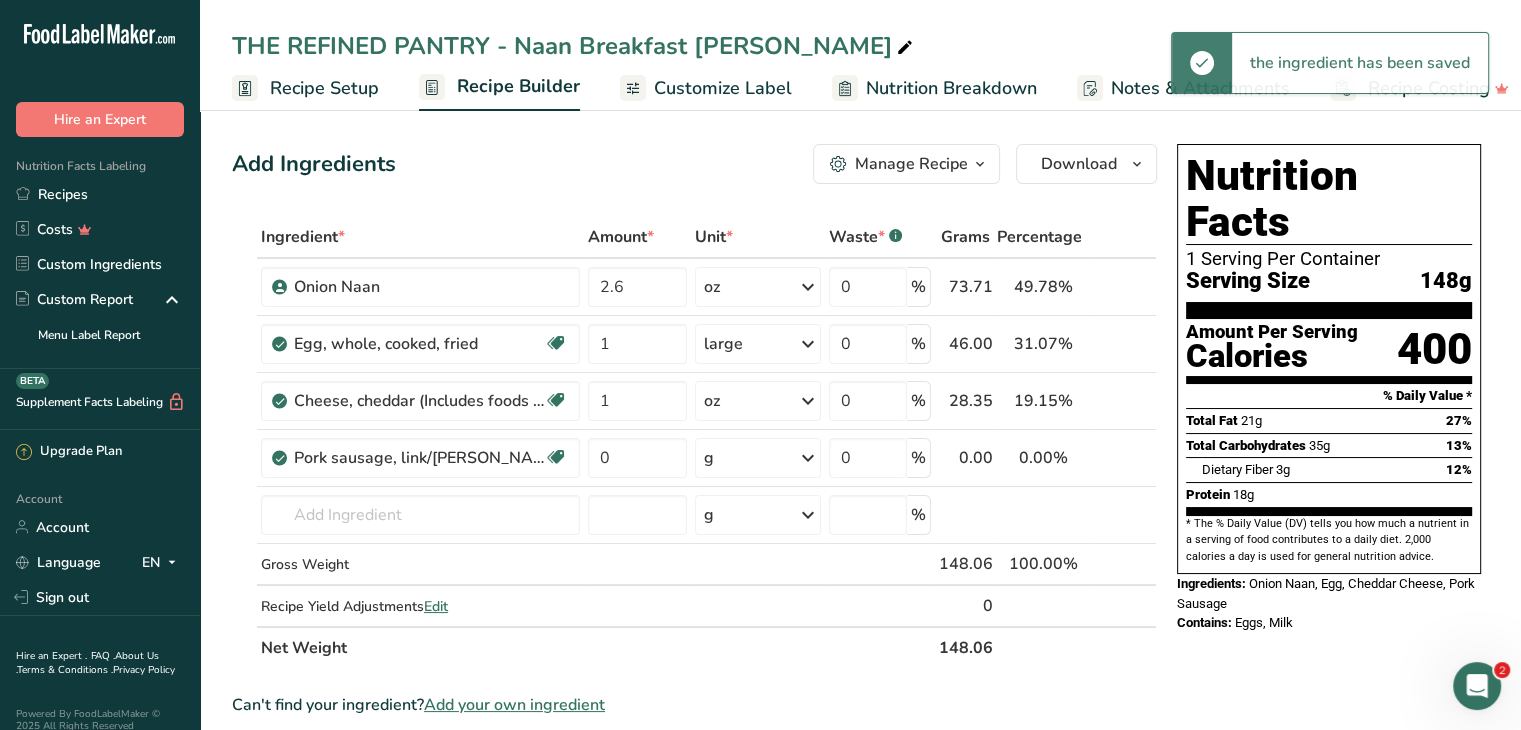 click on "g" at bounding box center [709, 458] 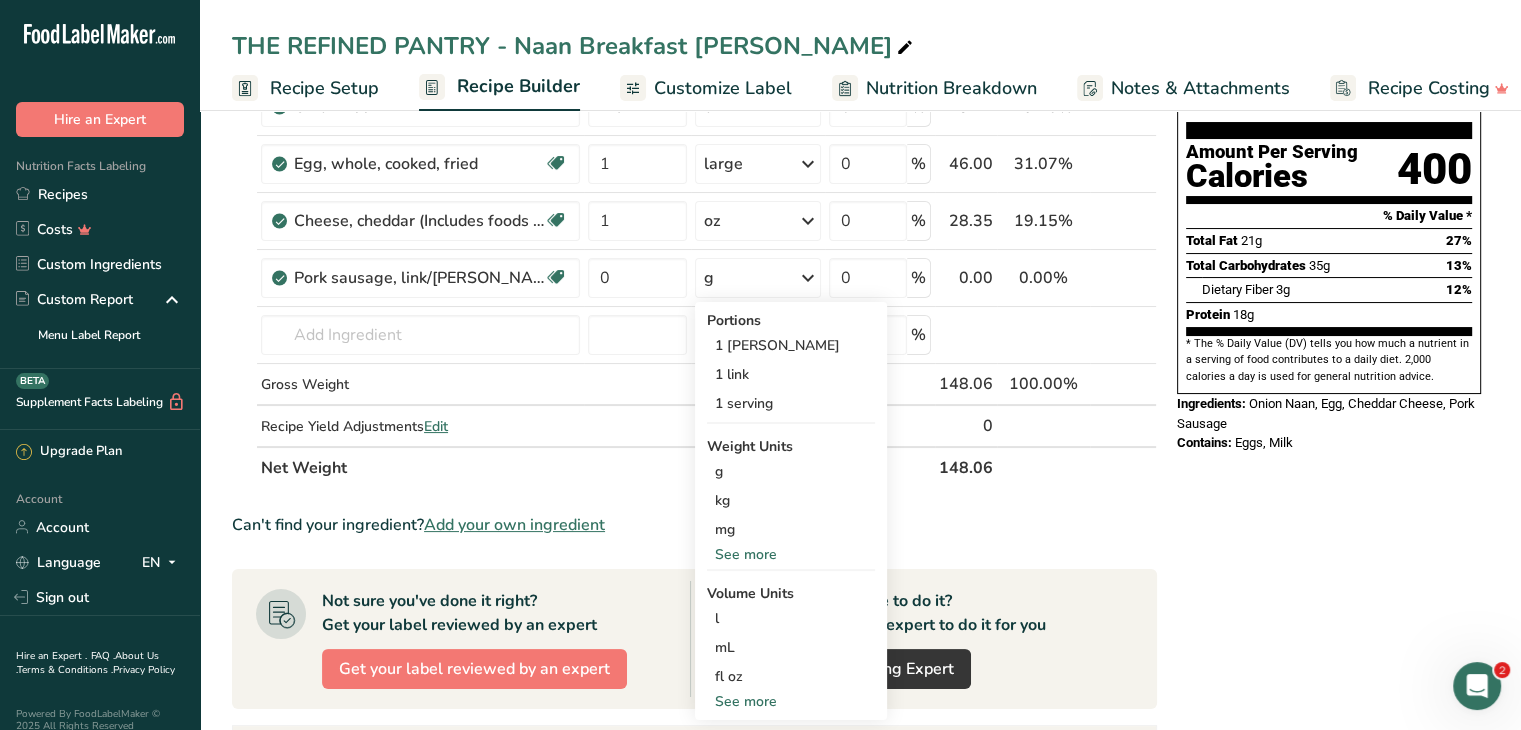 scroll, scrollTop: 192, scrollLeft: 0, axis: vertical 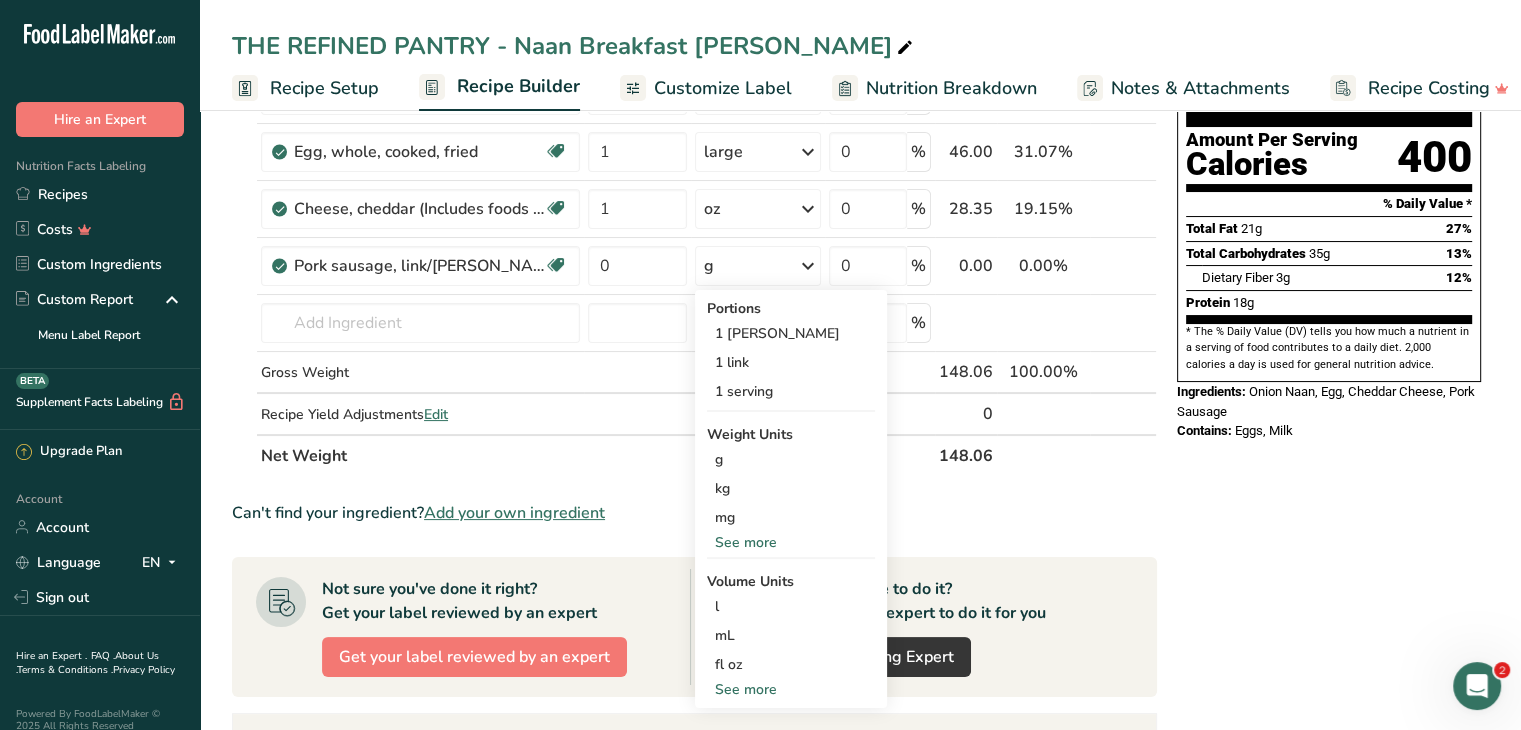 click on "See more" at bounding box center (791, 542) 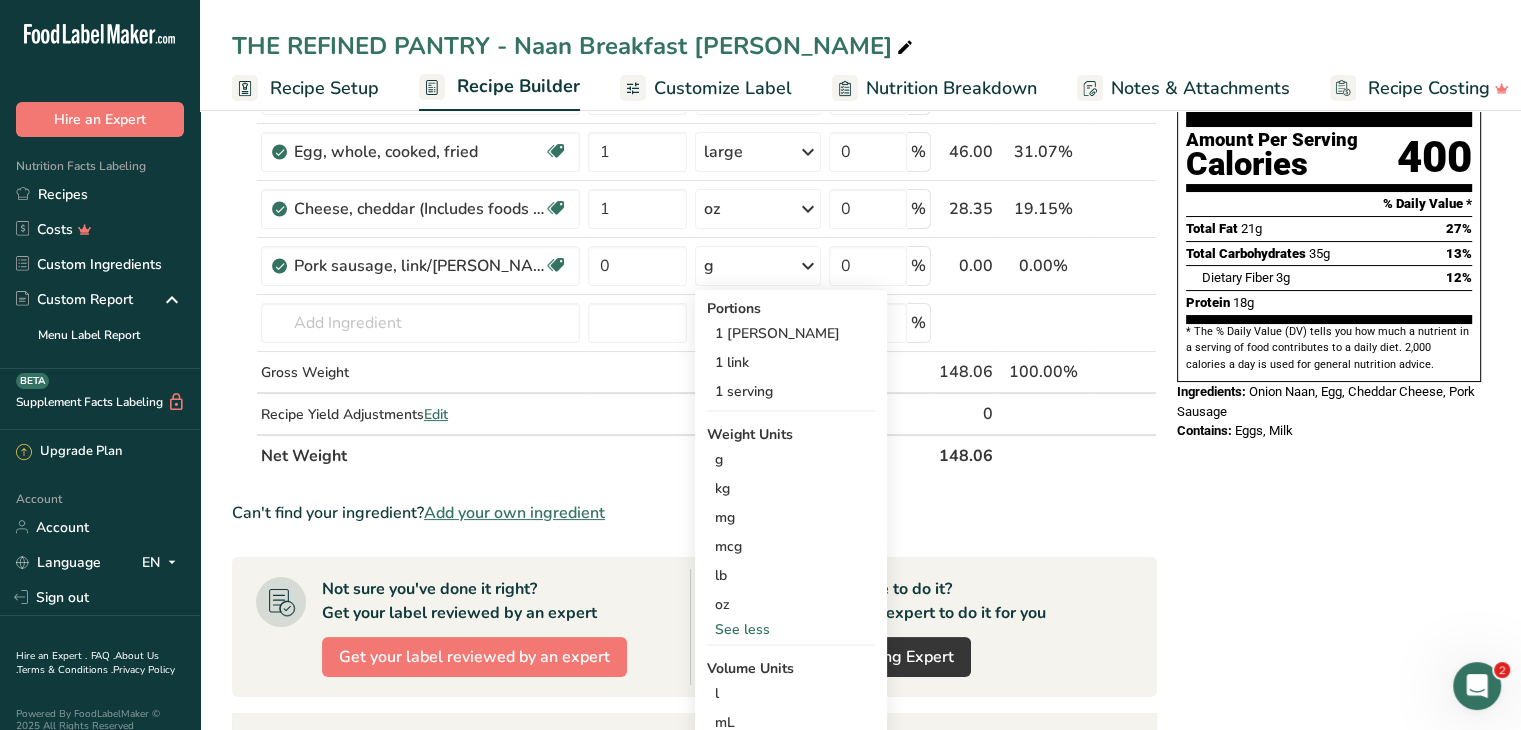 click on "oz" at bounding box center [791, 604] 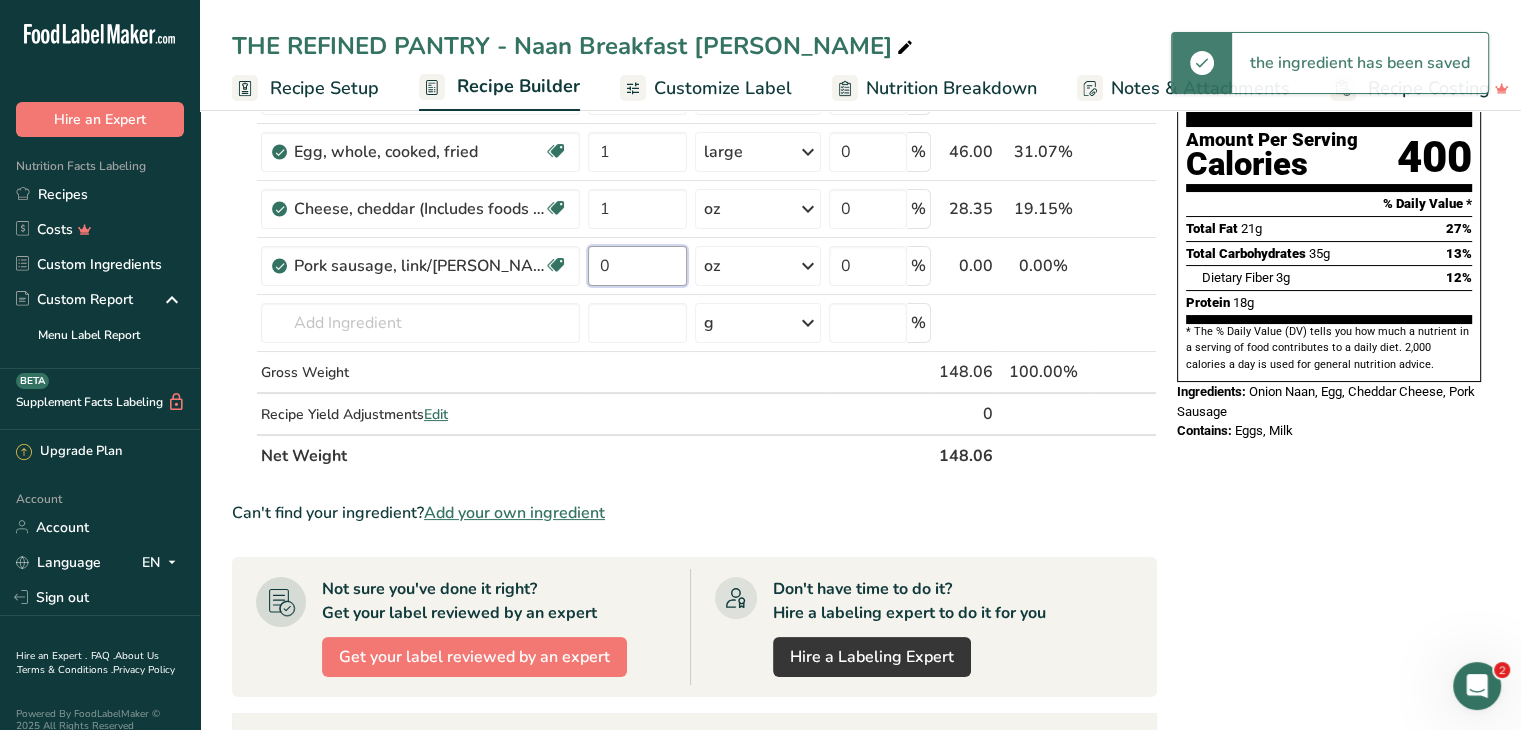 click on "0" at bounding box center (637, 266) 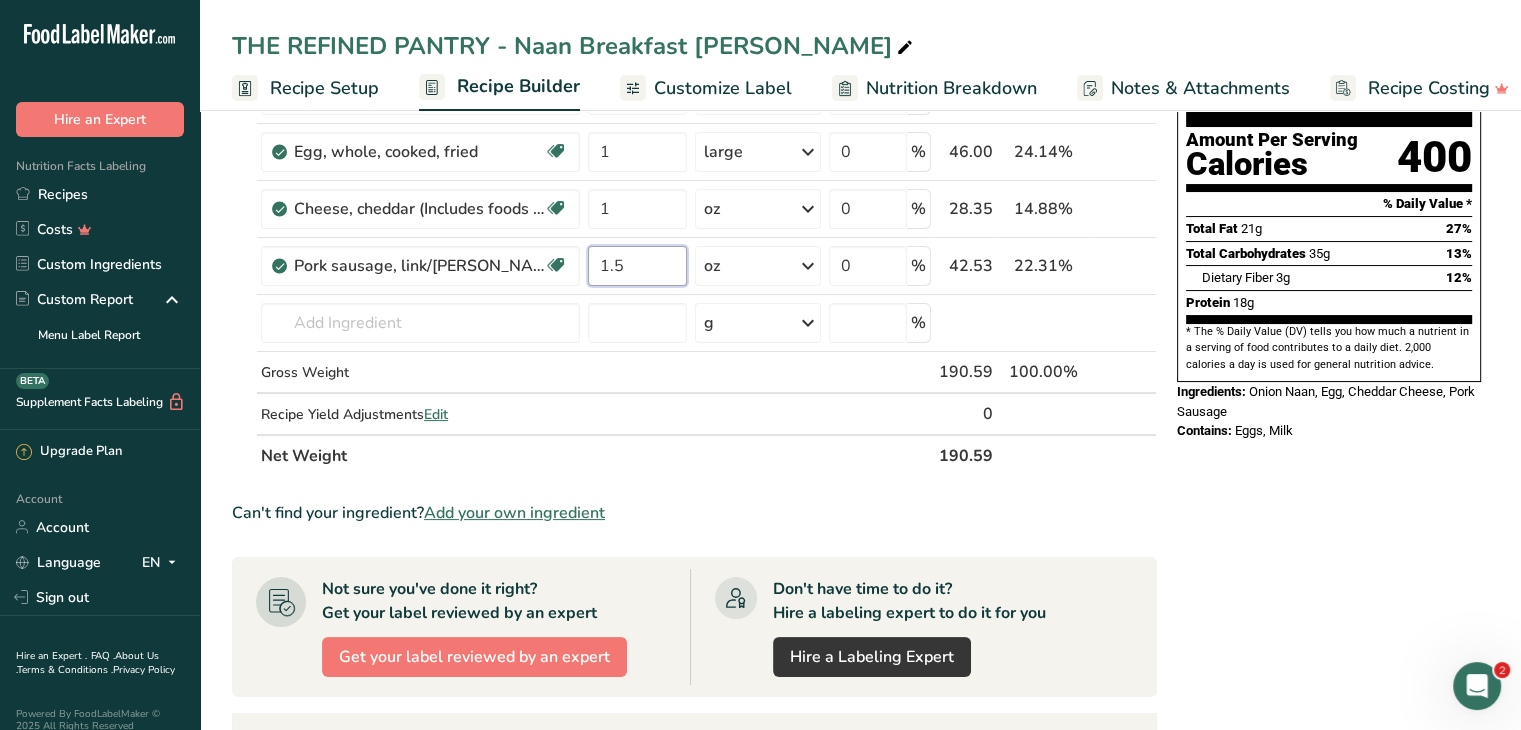type on "1.5" 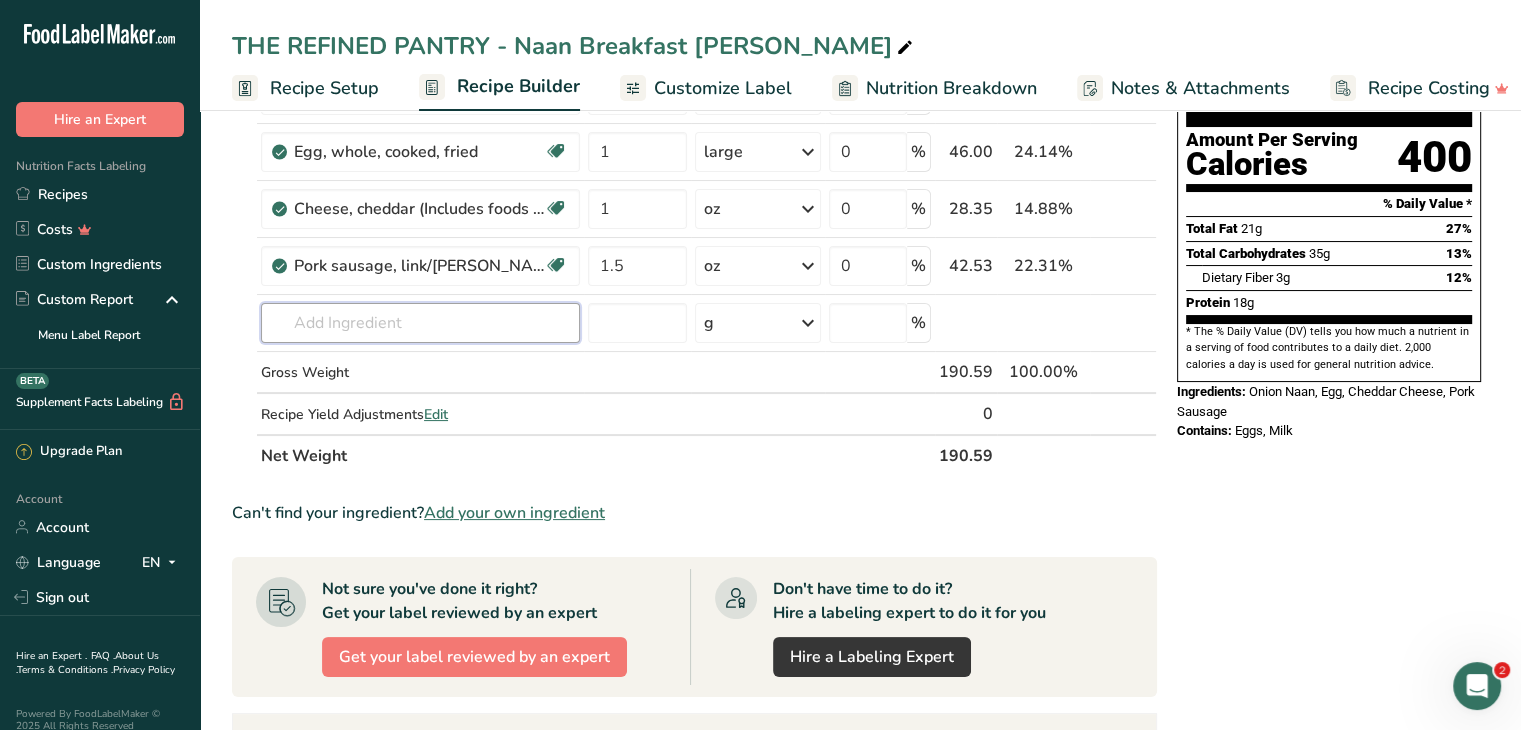 click on "Ingredient *
Amount *
Unit *
Waste *   .a-a{fill:#347362;}.b-a{fill:#fff;}          Grams
Percentage
Onion Naan
2.6
oz
Weight Units
g
kg
mg
See more
Volume Units
l
mL
fl oz
See more
0
%
73.71
38.68%
i
Egg, whole, cooked, fried
Dairy free
Gluten free
Vegetarian
Soy free
1
large
Portions
1 large
Weight Units
g
kg
mg
See more
Volume Units
l
lb/ft3" at bounding box center [694, 250] 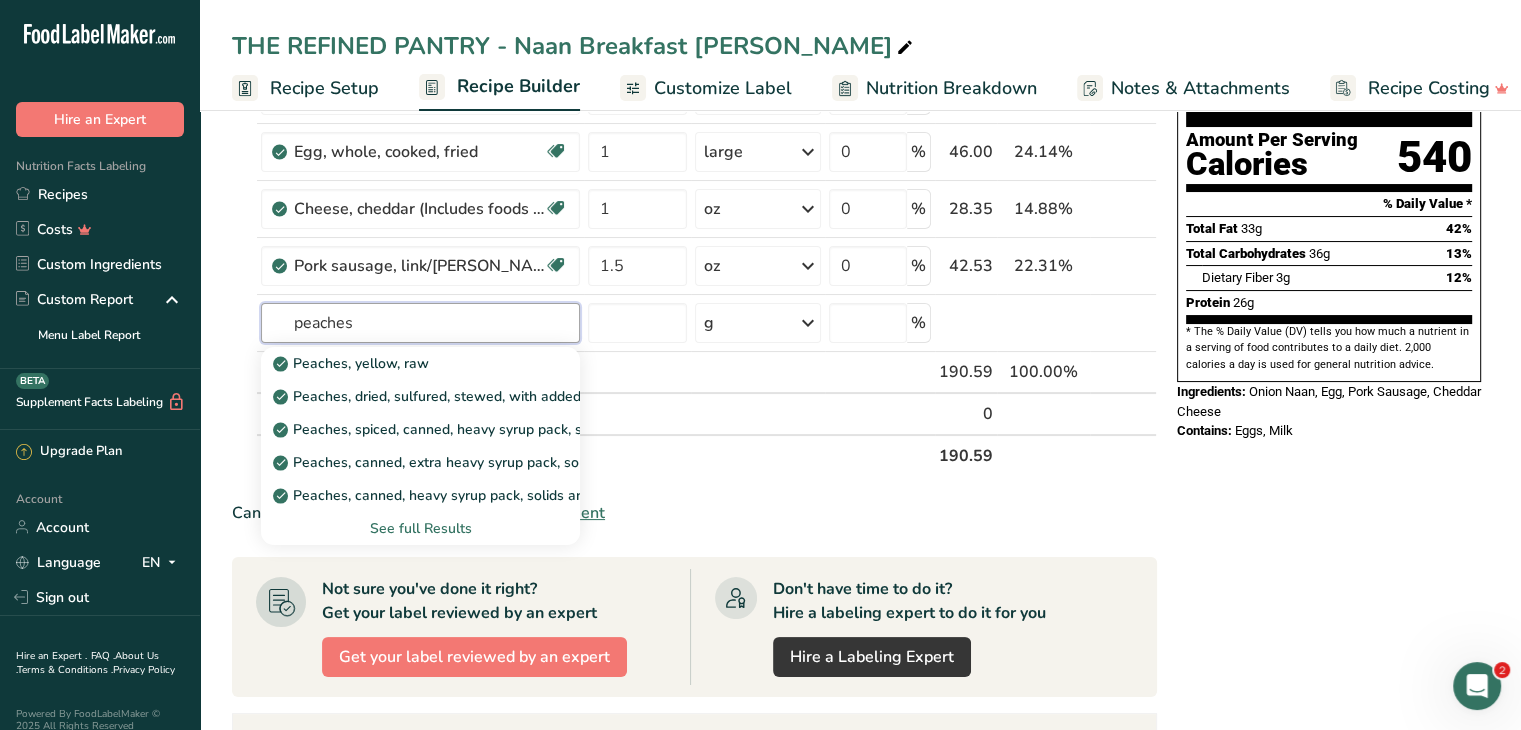 type on "peaches" 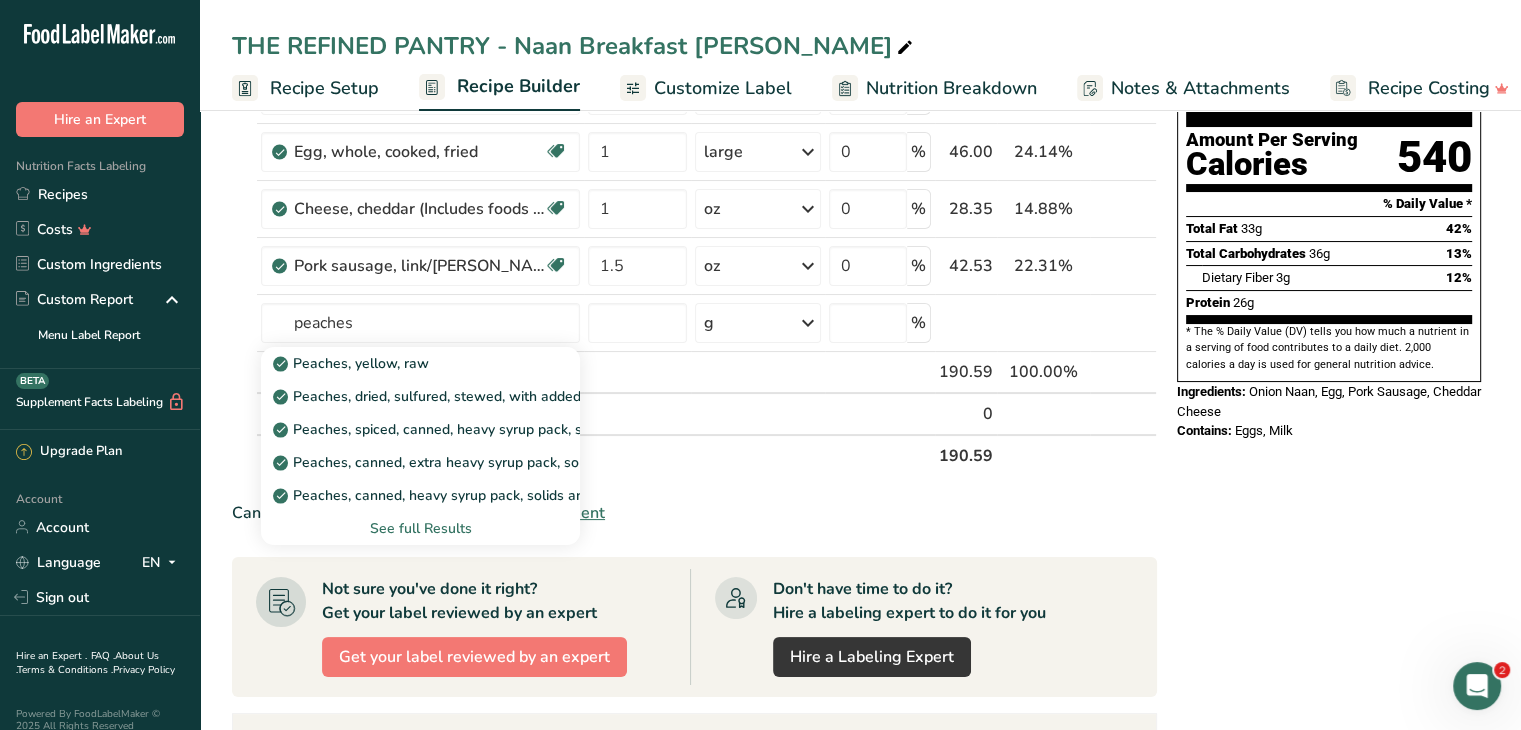 type 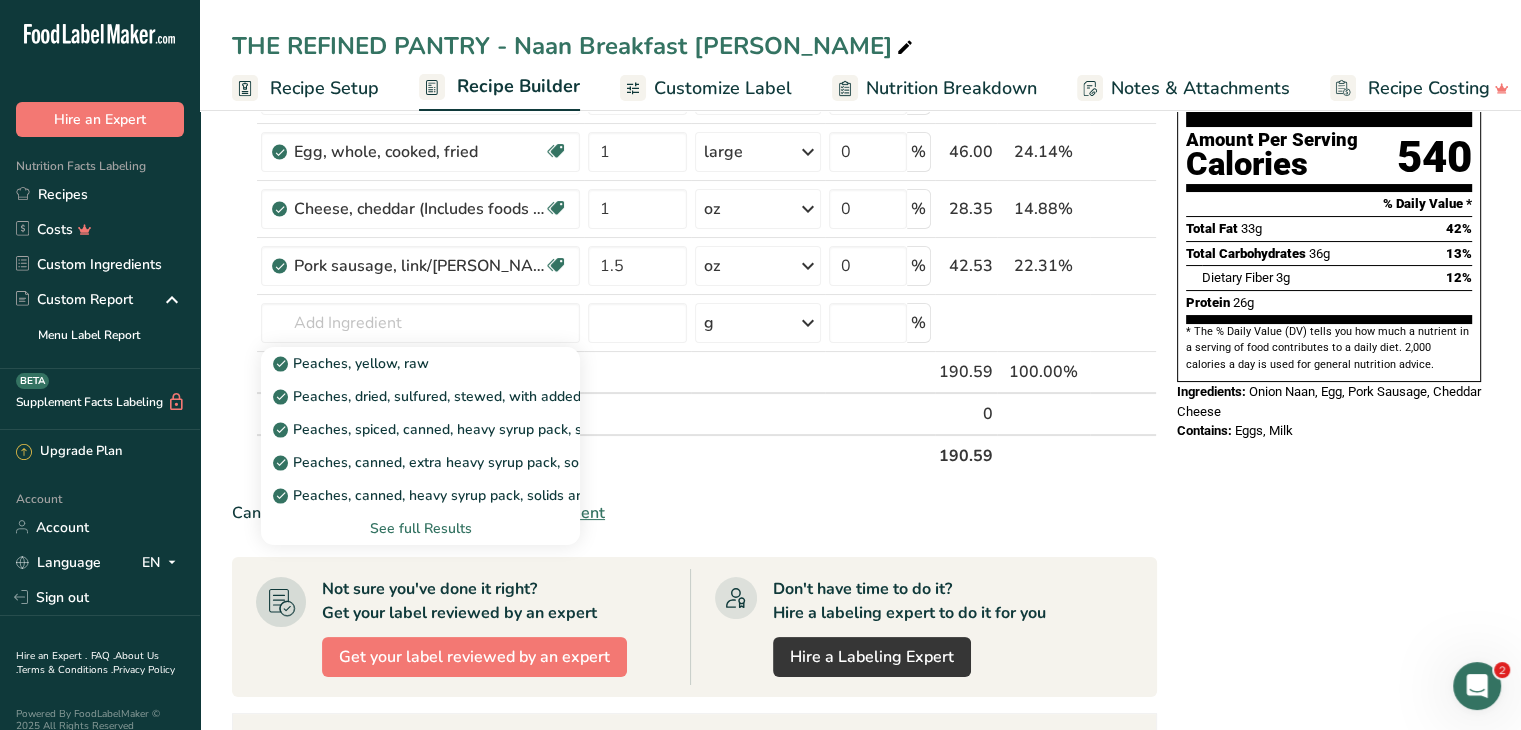 click on "See full Results" at bounding box center [420, 528] 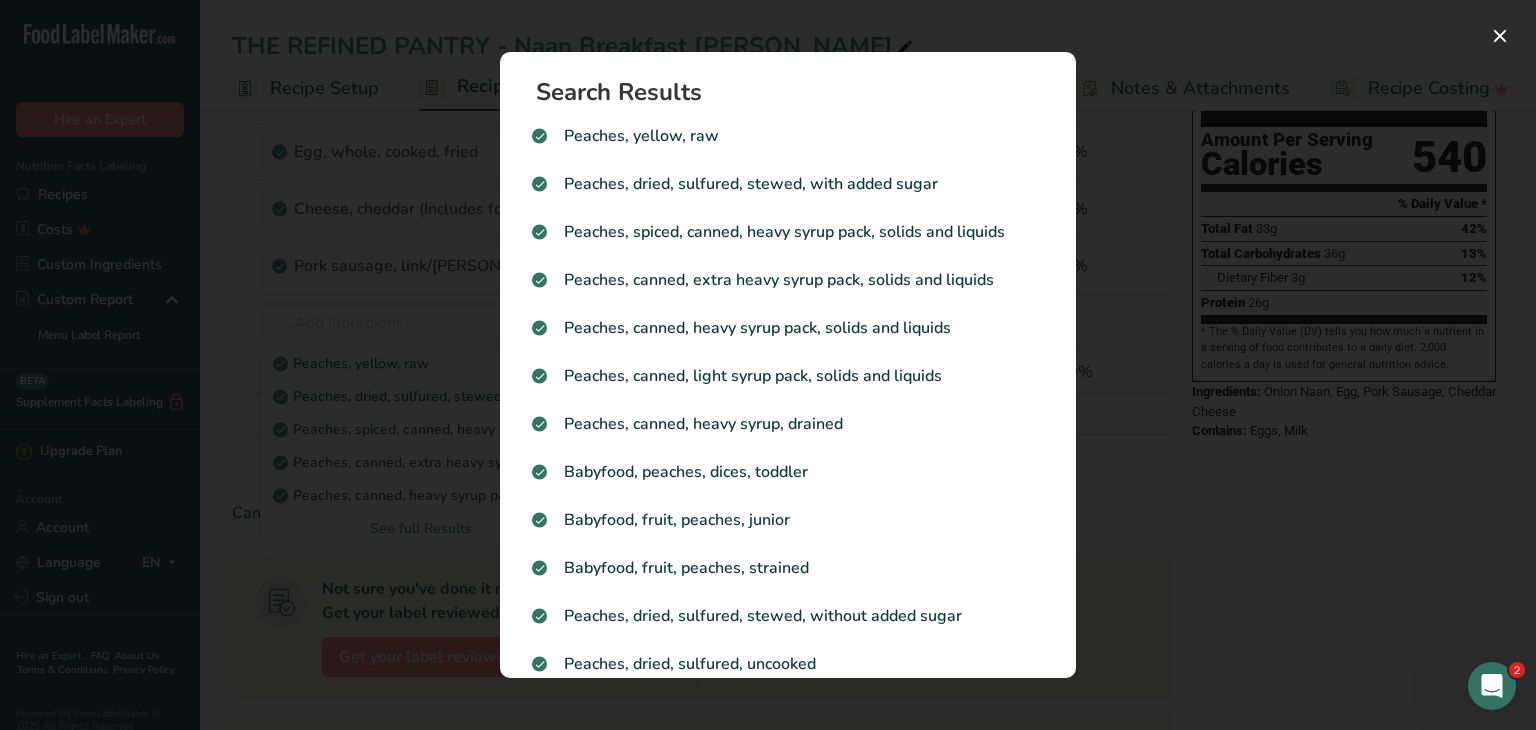 click on "Peaches, canned, light syrup pack, solids and liquids" at bounding box center [788, 376] 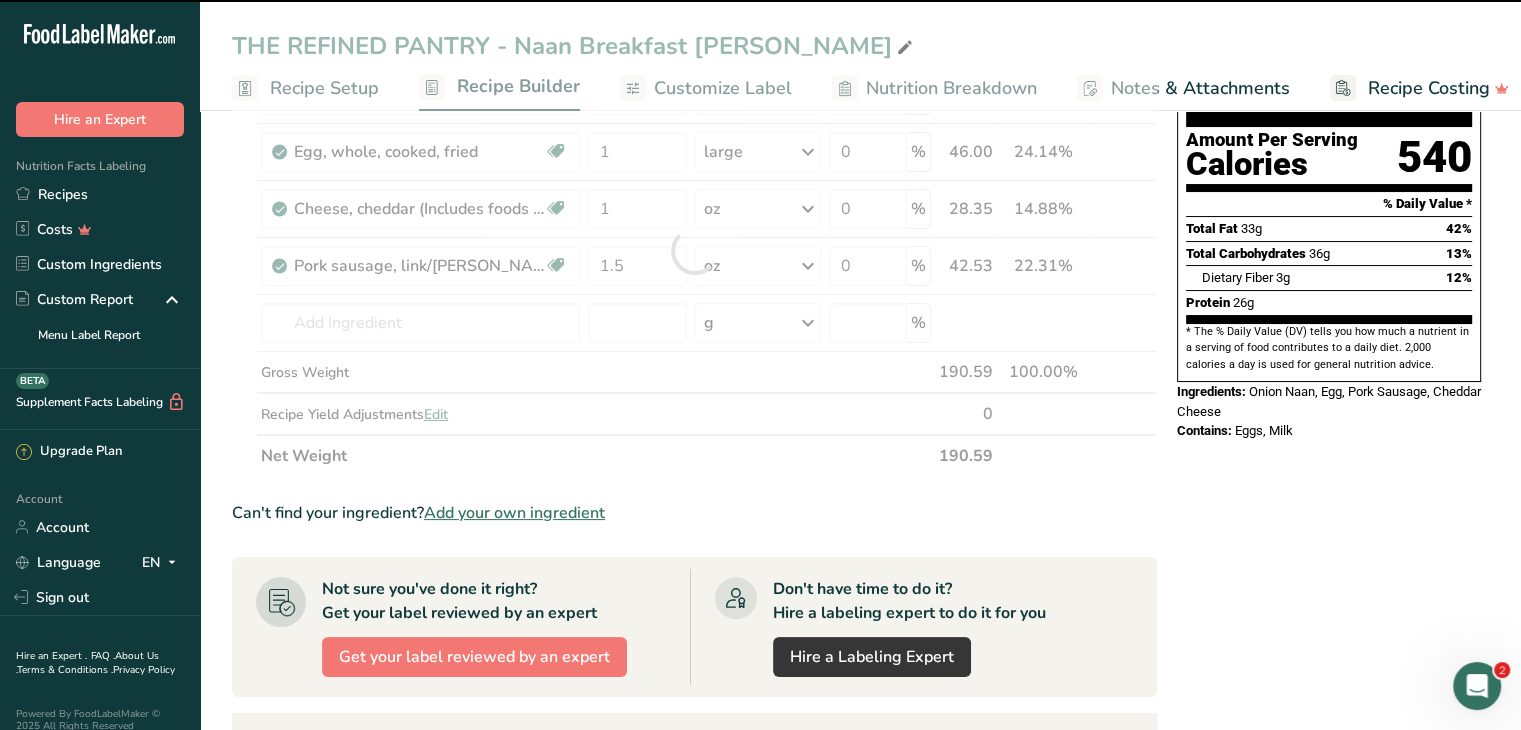 type on "0" 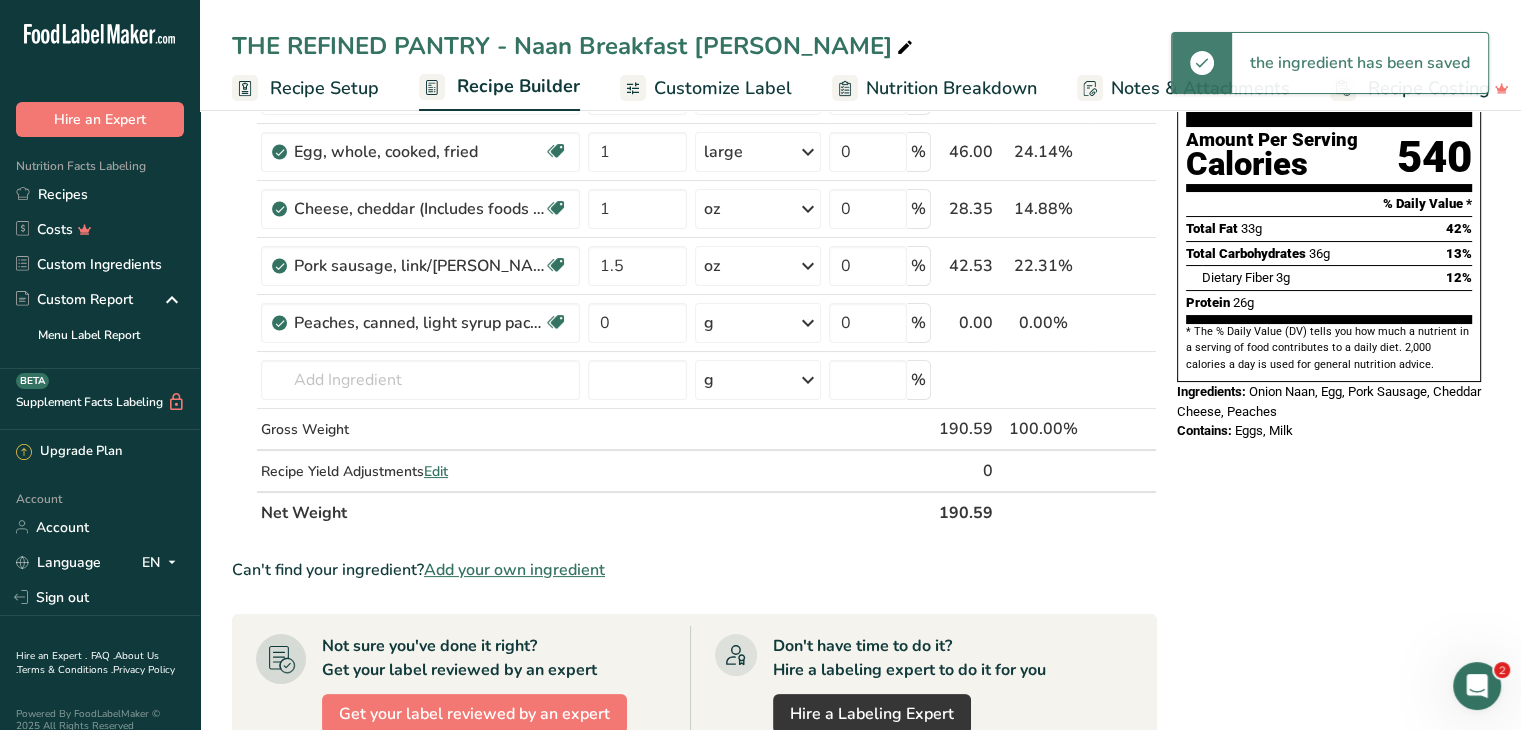 click on "g" at bounding box center (758, 323) 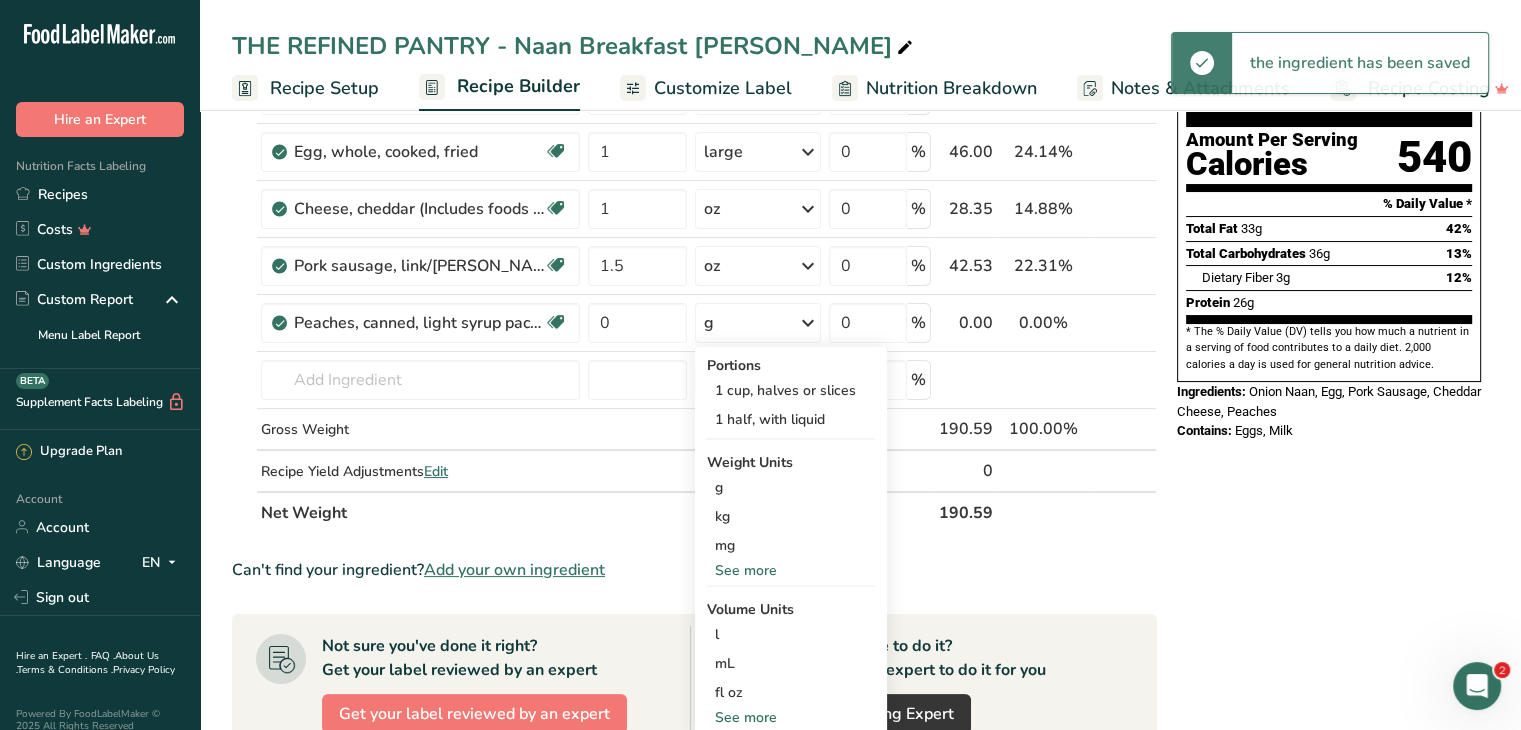 click on "See more" at bounding box center (791, 570) 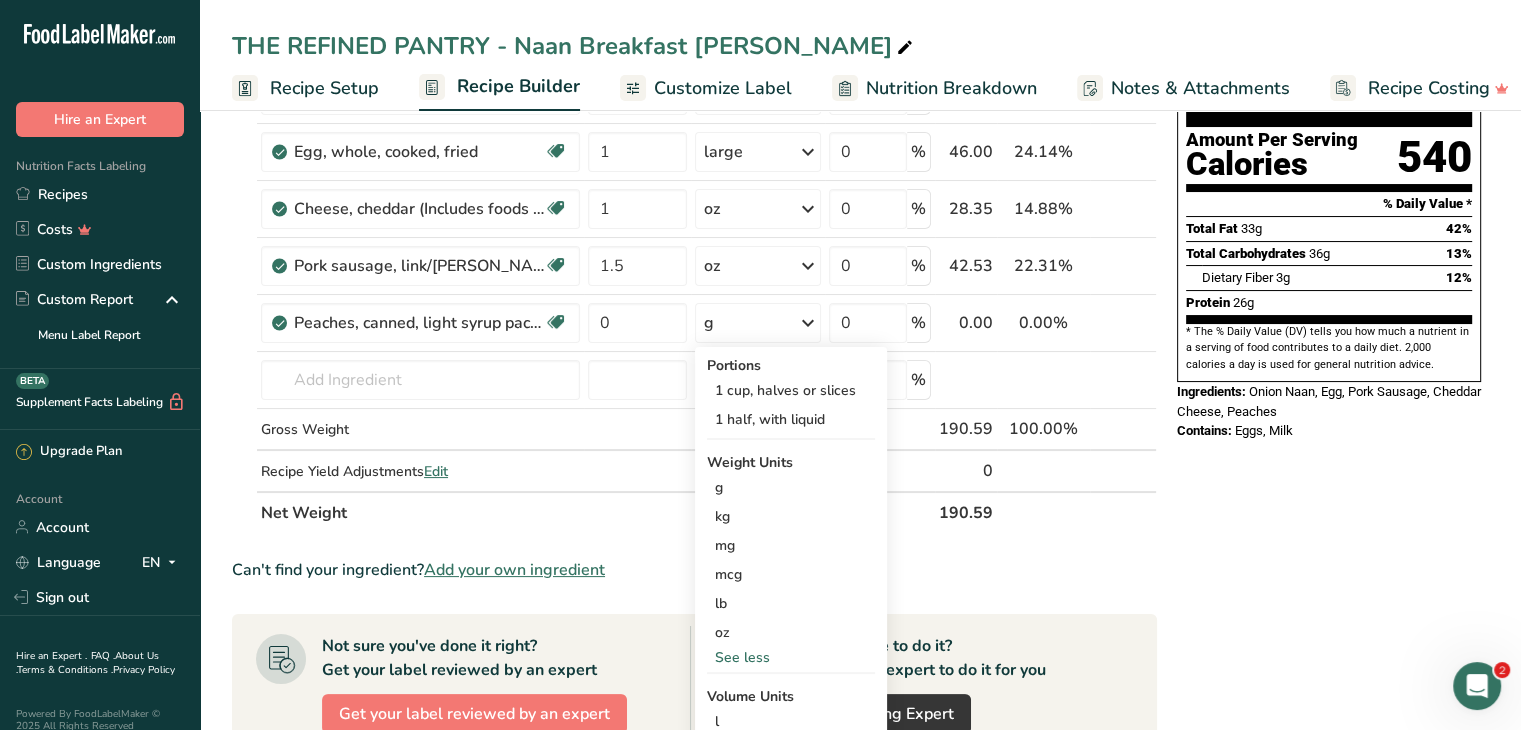 click on "oz" at bounding box center [791, 632] 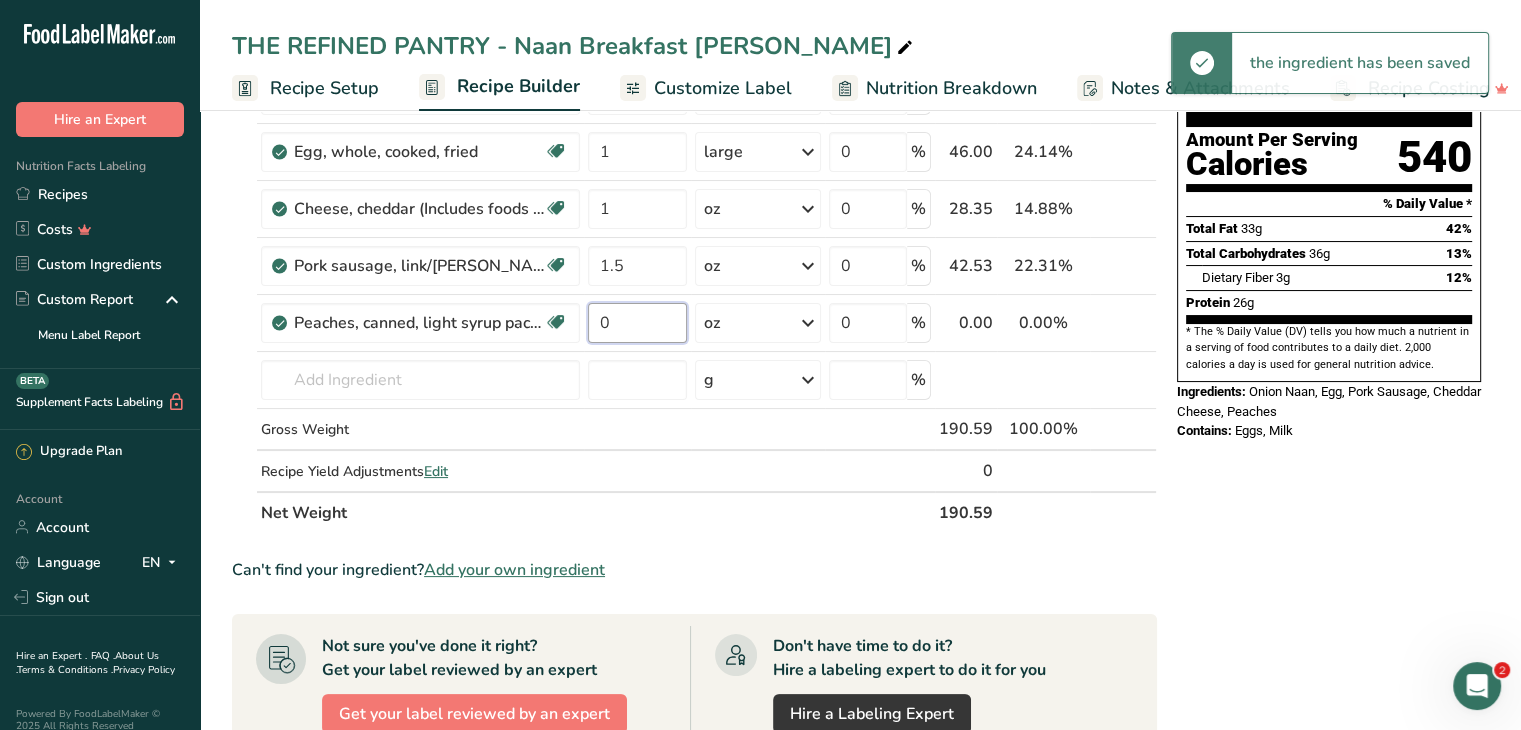 click on "0" at bounding box center (637, 323) 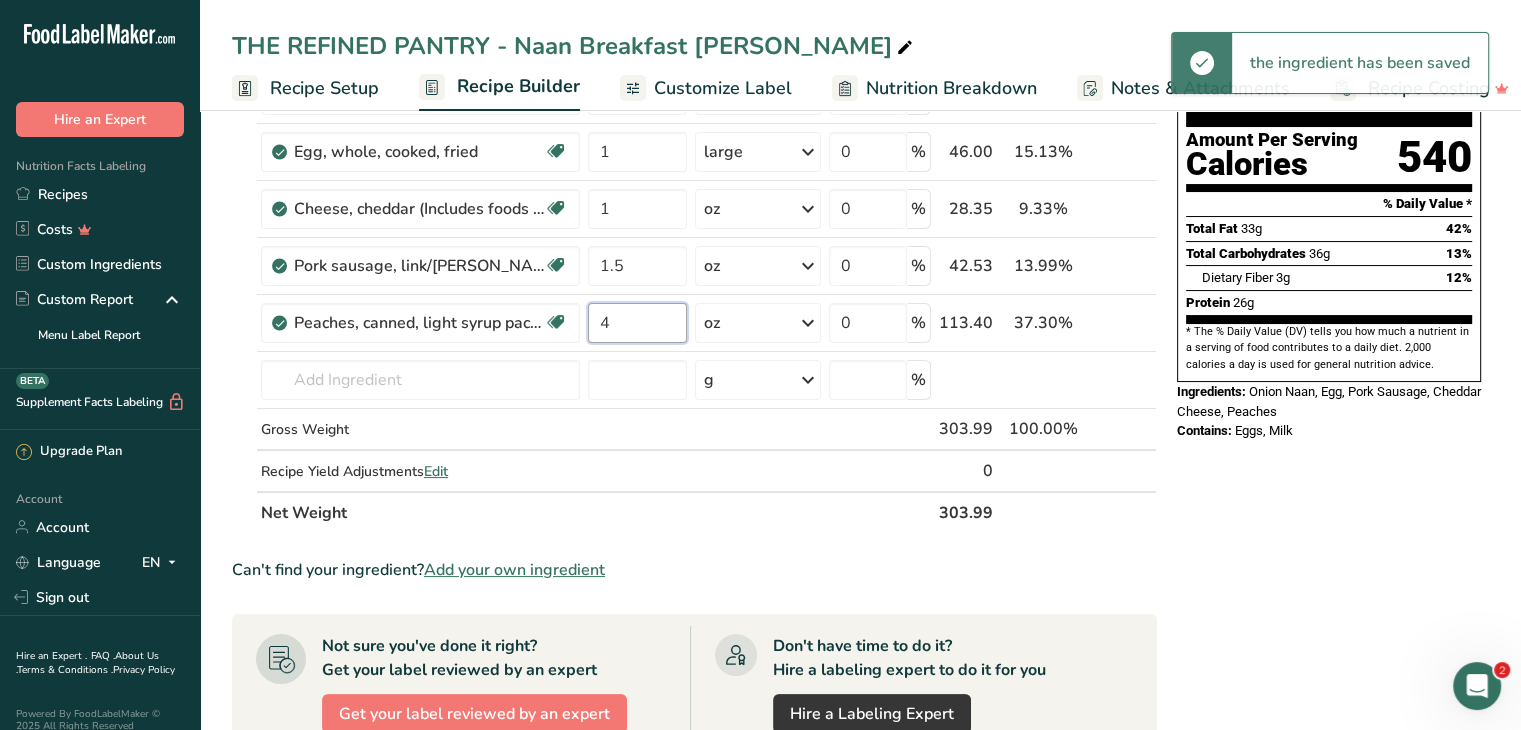 type on "4" 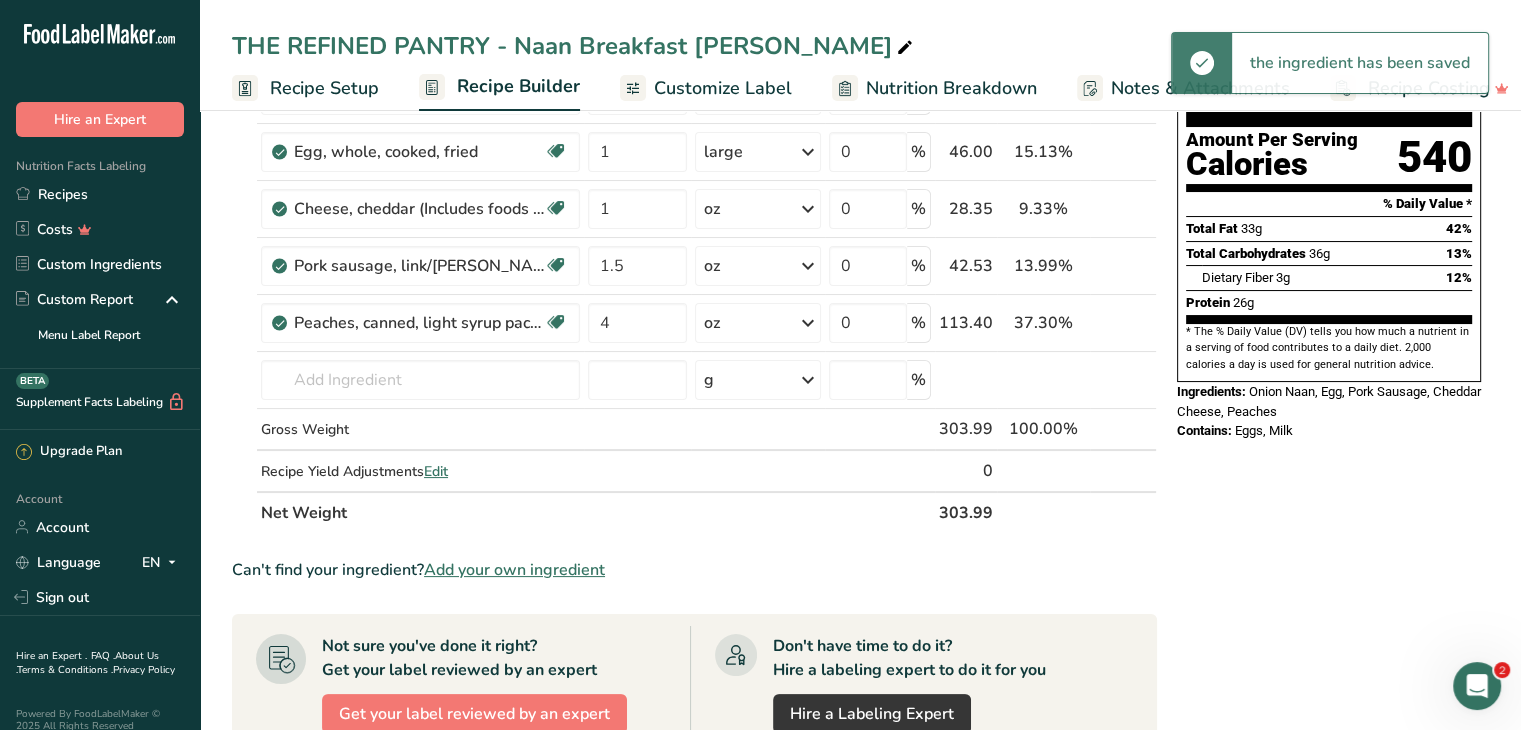 click on "Nutrition Facts
1 Serving Per Container
Serving Size
191g
Amount Per Serving
Calories
540
% Daily Value *
Total Fat
33g
42%
Total Carbohydrates
36g
13%
Dietary Fiber
3g
12%
Protein
26g
* The % Daily Value (DV) tells you how much a nutrient in a serving of food contributes to a daily diet. 2,000 calories a day is used for general nutrition advice.
Ingredients:    Onion Naan, Egg, Pork Sausage, Cheddar Cheese, Peaches   Contains:
Eggs, Milk" at bounding box center [1329, 605] 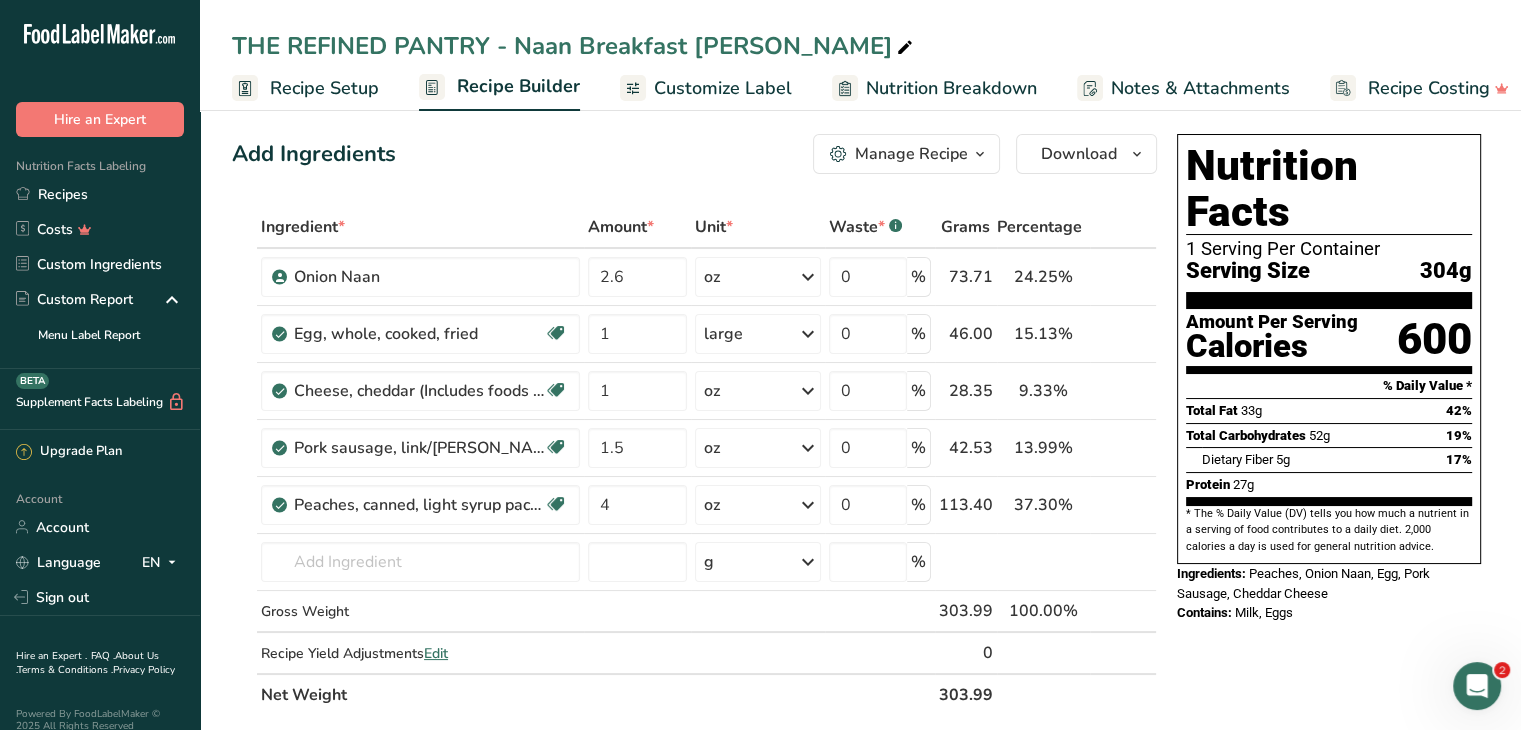 scroll, scrollTop: 12, scrollLeft: 0, axis: vertical 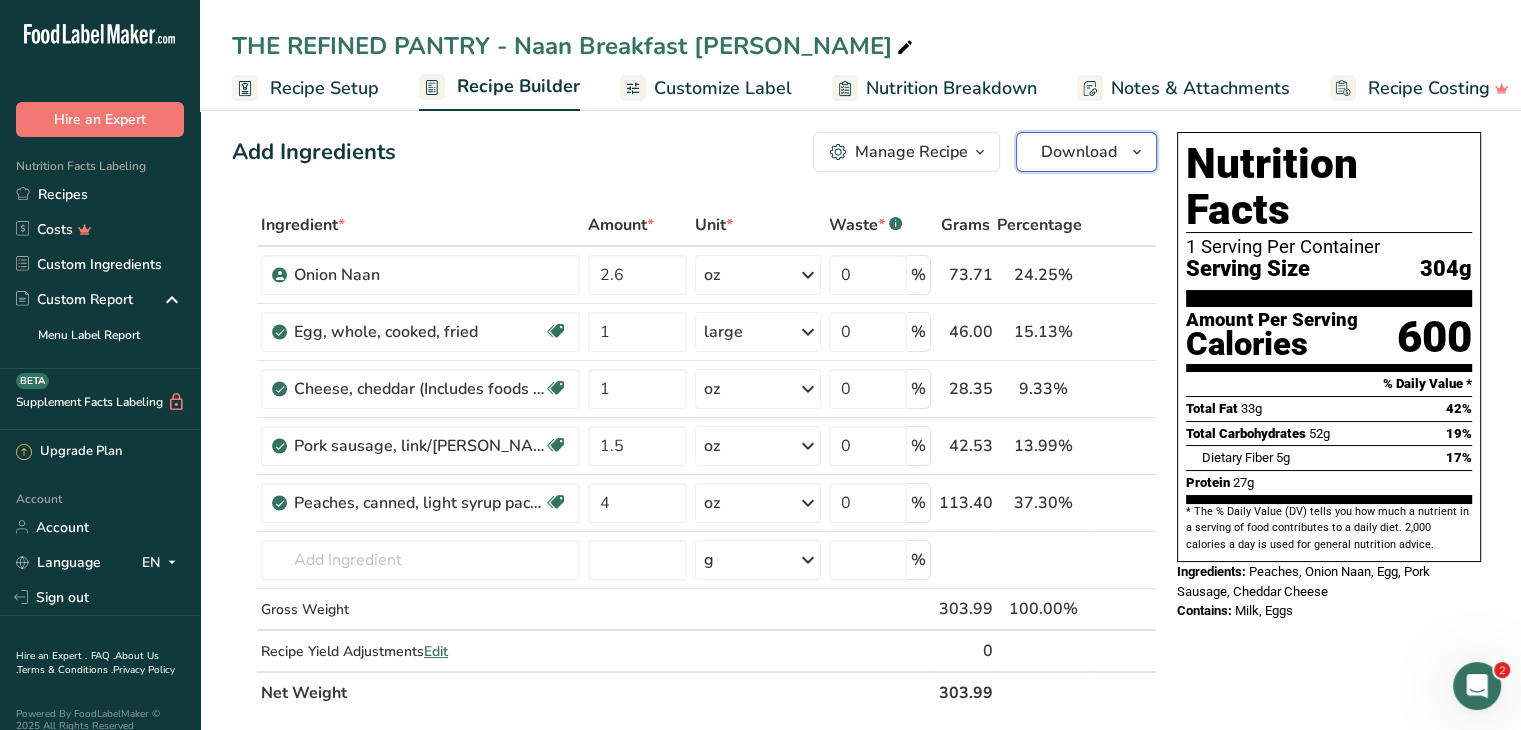 click on "Download" at bounding box center [1079, 152] 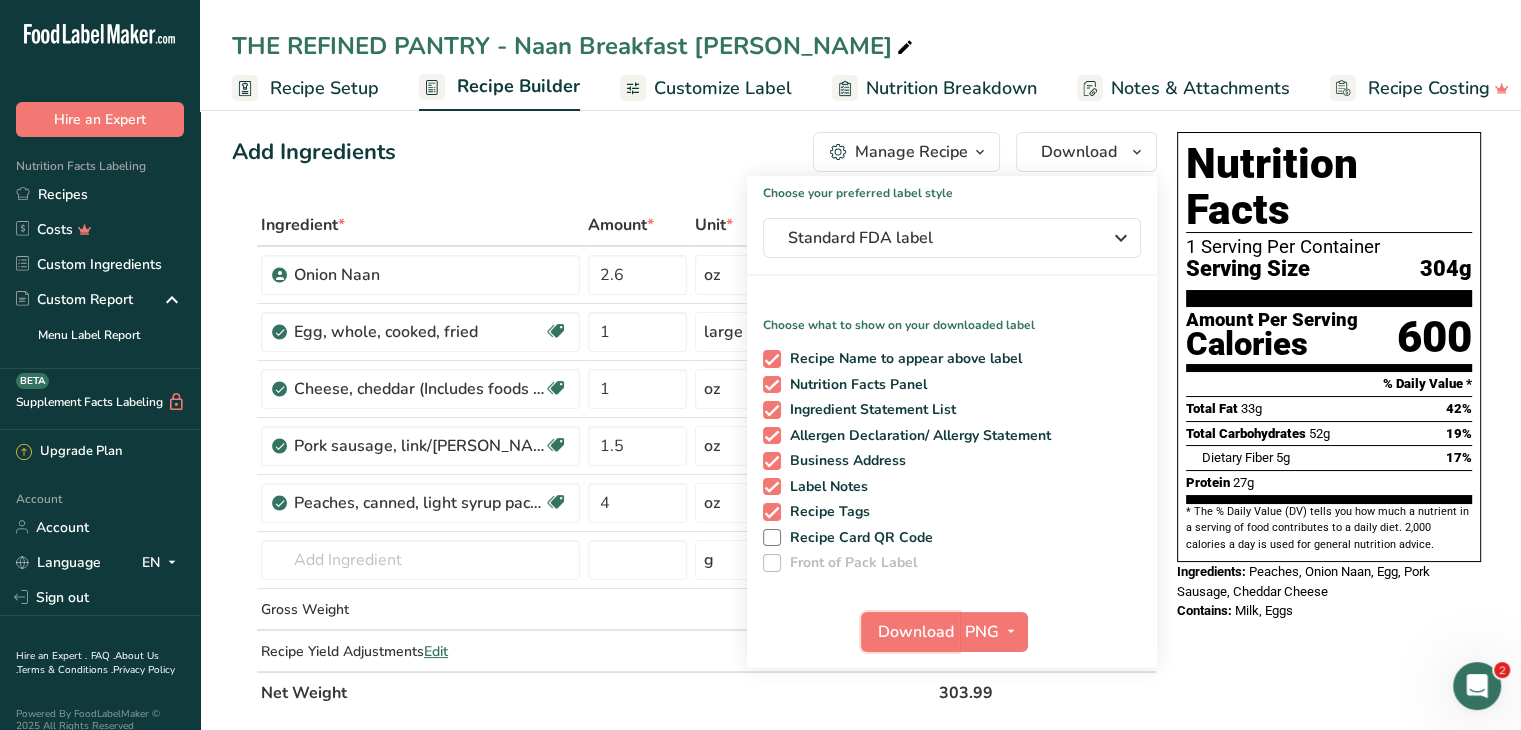 click on "Download" at bounding box center [916, 632] 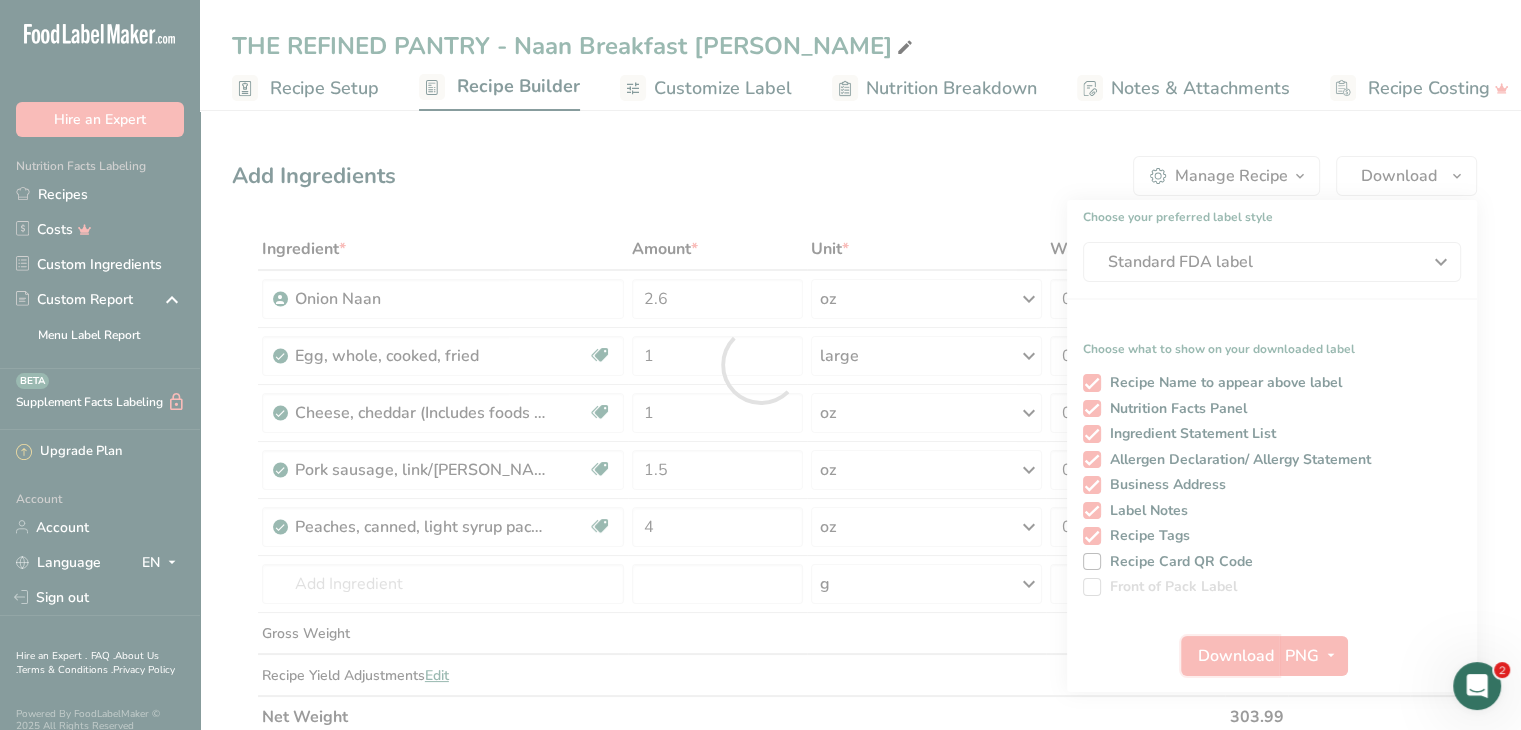 scroll, scrollTop: 0, scrollLeft: 0, axis: both 